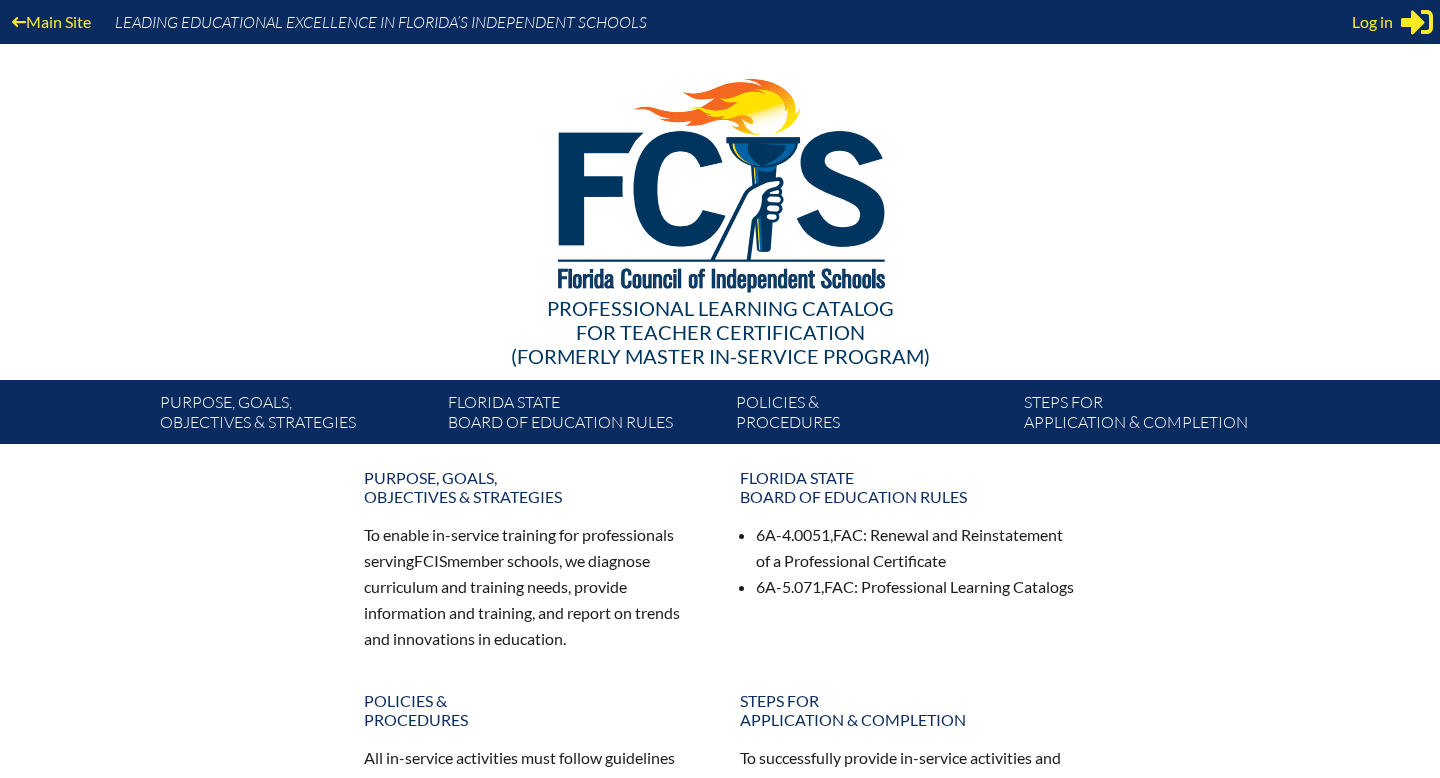 scroll, scrollTop: 0, scrollLeft: 0, axis: both 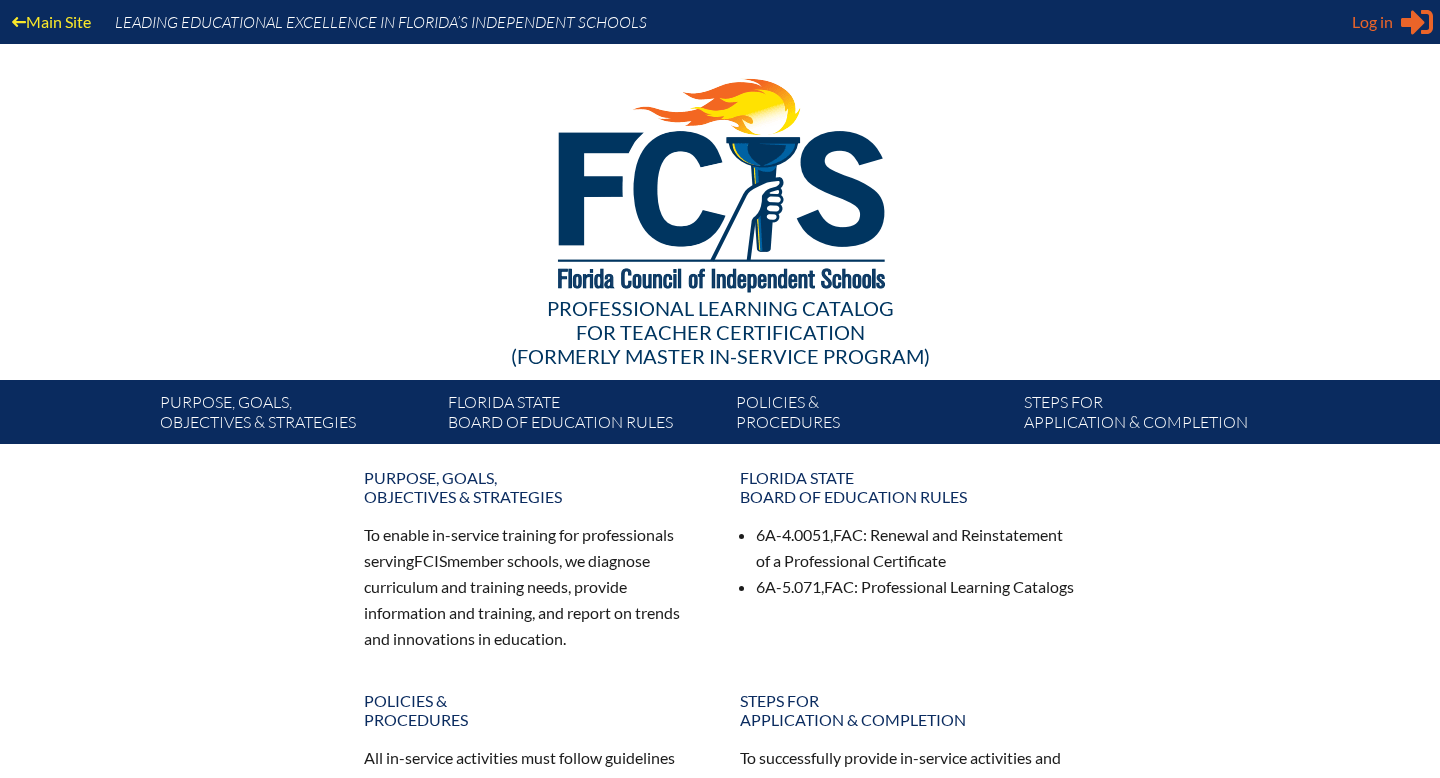 click on "Log in
Close
Sign in or register" at bounding box center [1392, 22] 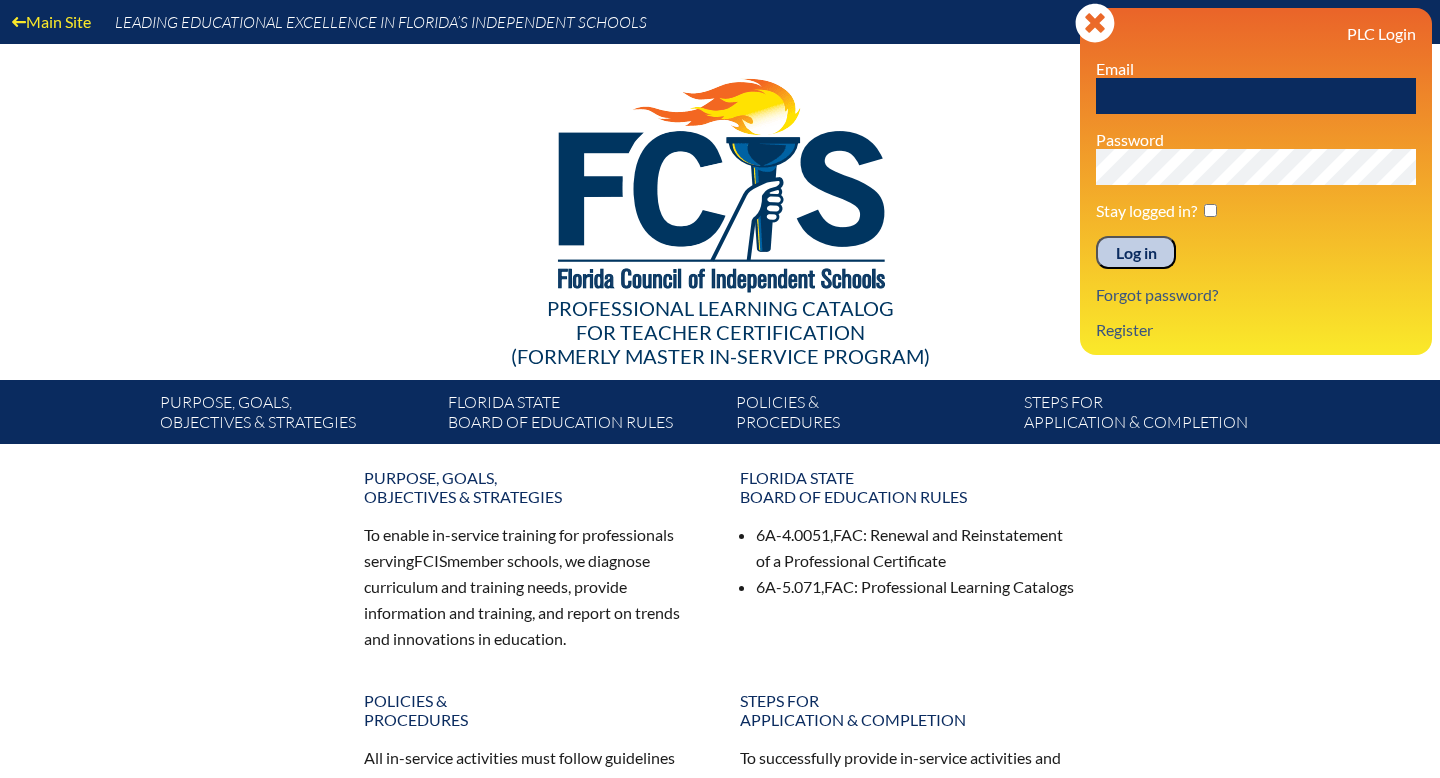 click at bounding box center [1256, 96] 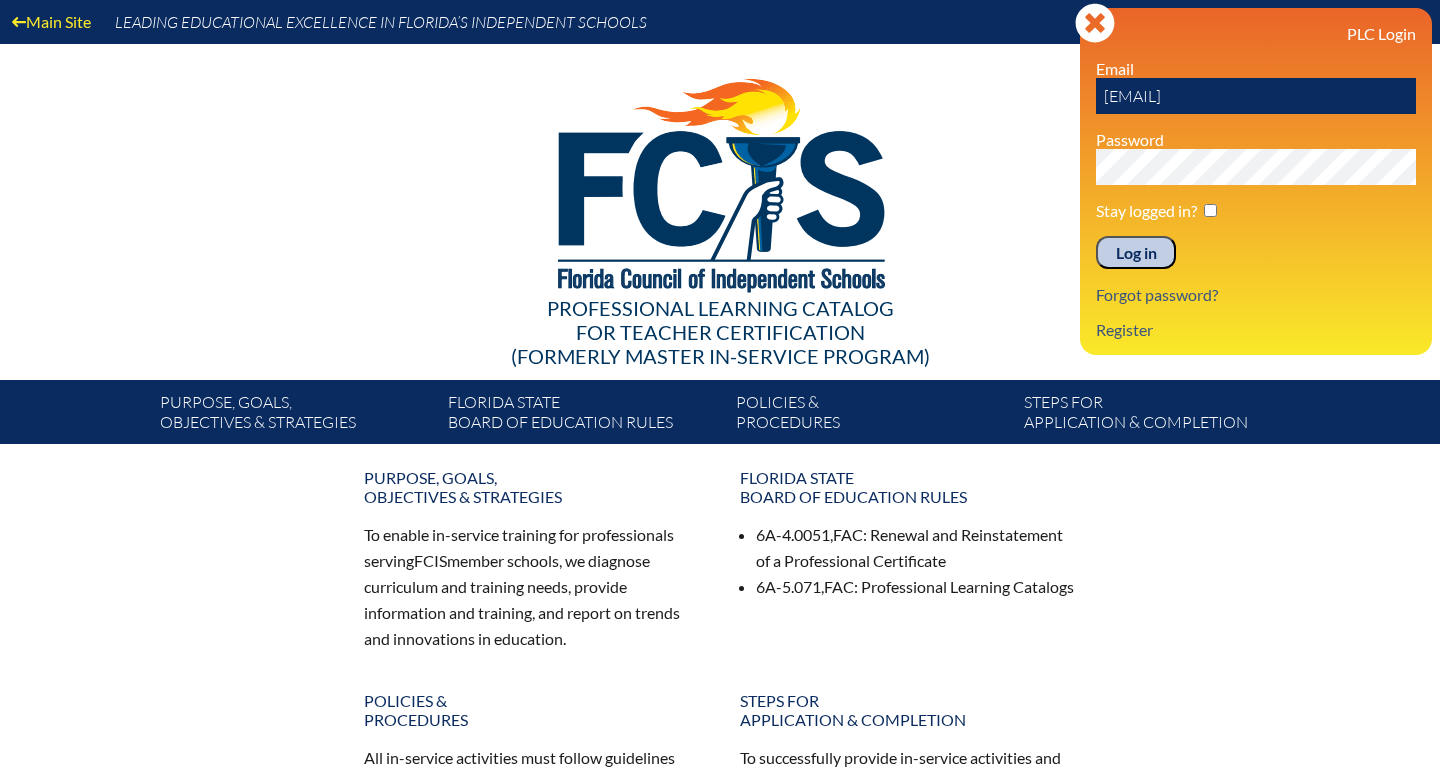 click on "Log in" at bounding box center (1136, 253) 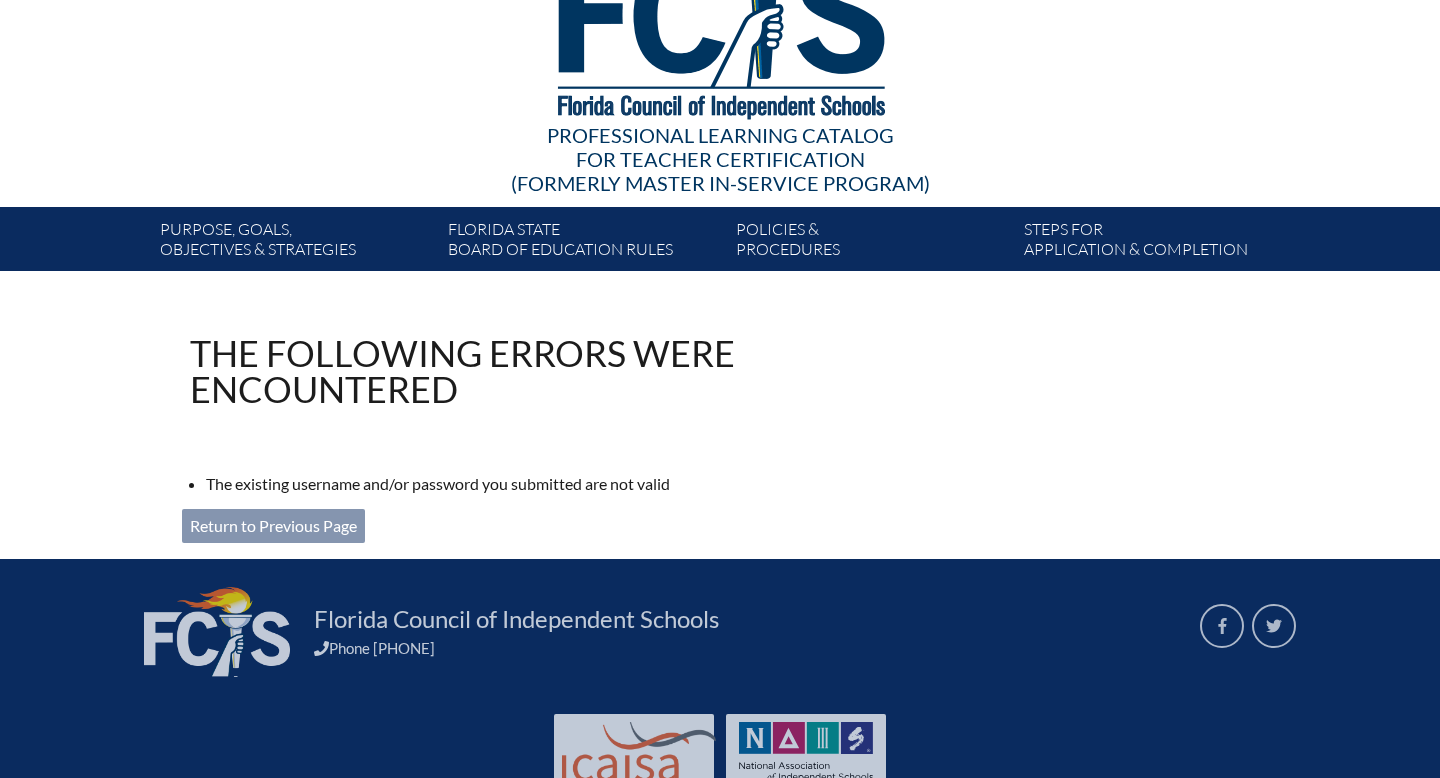 scroll, scrollTop: 184, scrollLeft: 0, axis: vertical 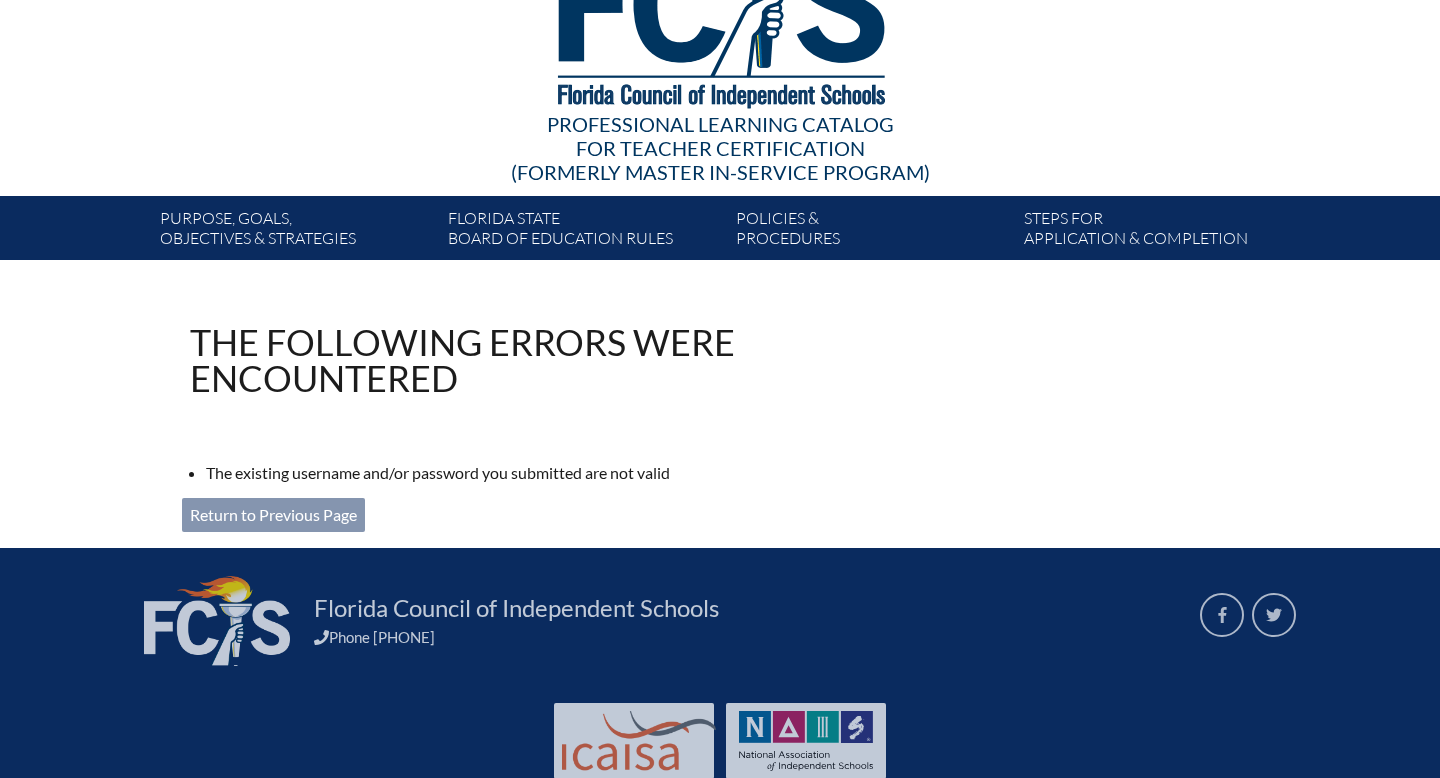 click on "Return to Previous Page" at bounding box center (273, 515) 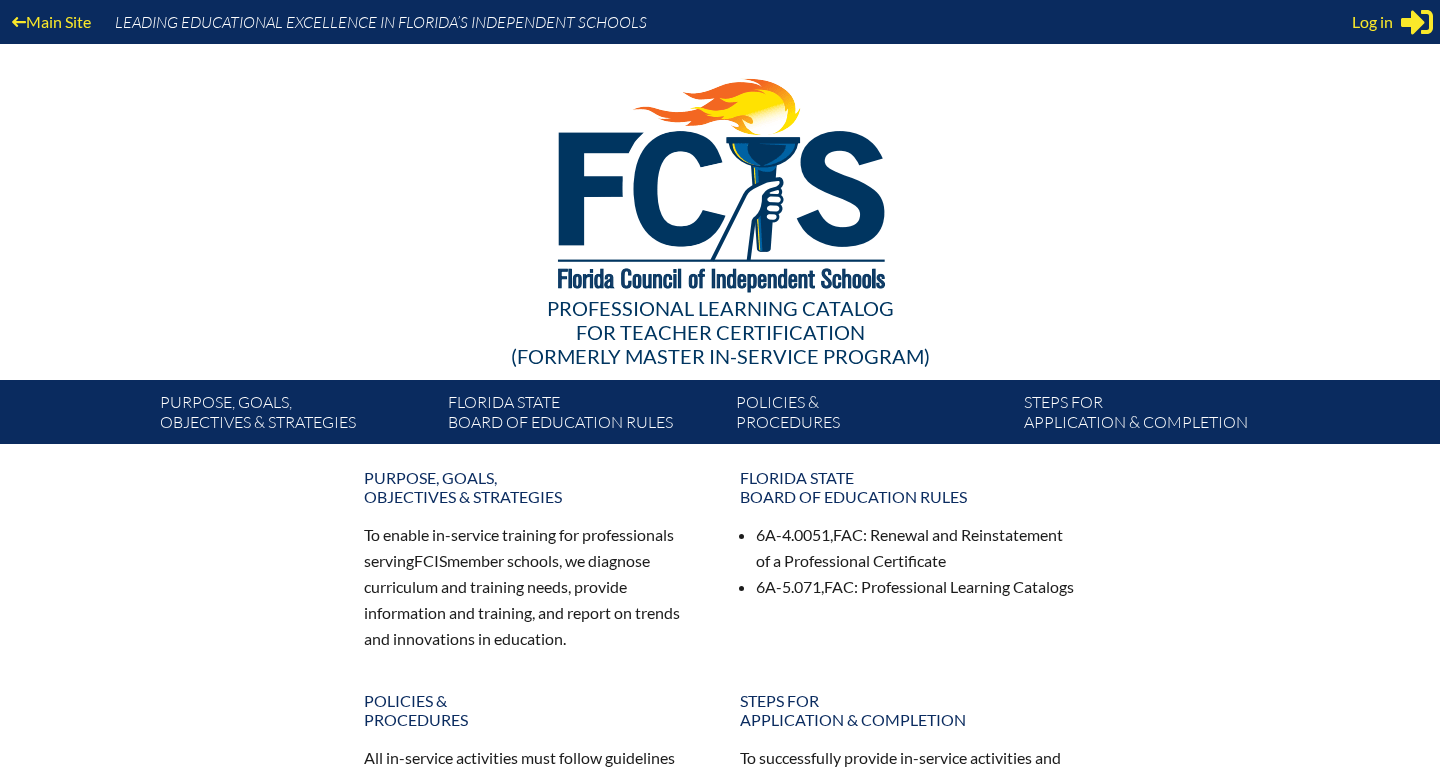 scroll, scrollTop: 0, scrollLeft: 0, axis: both 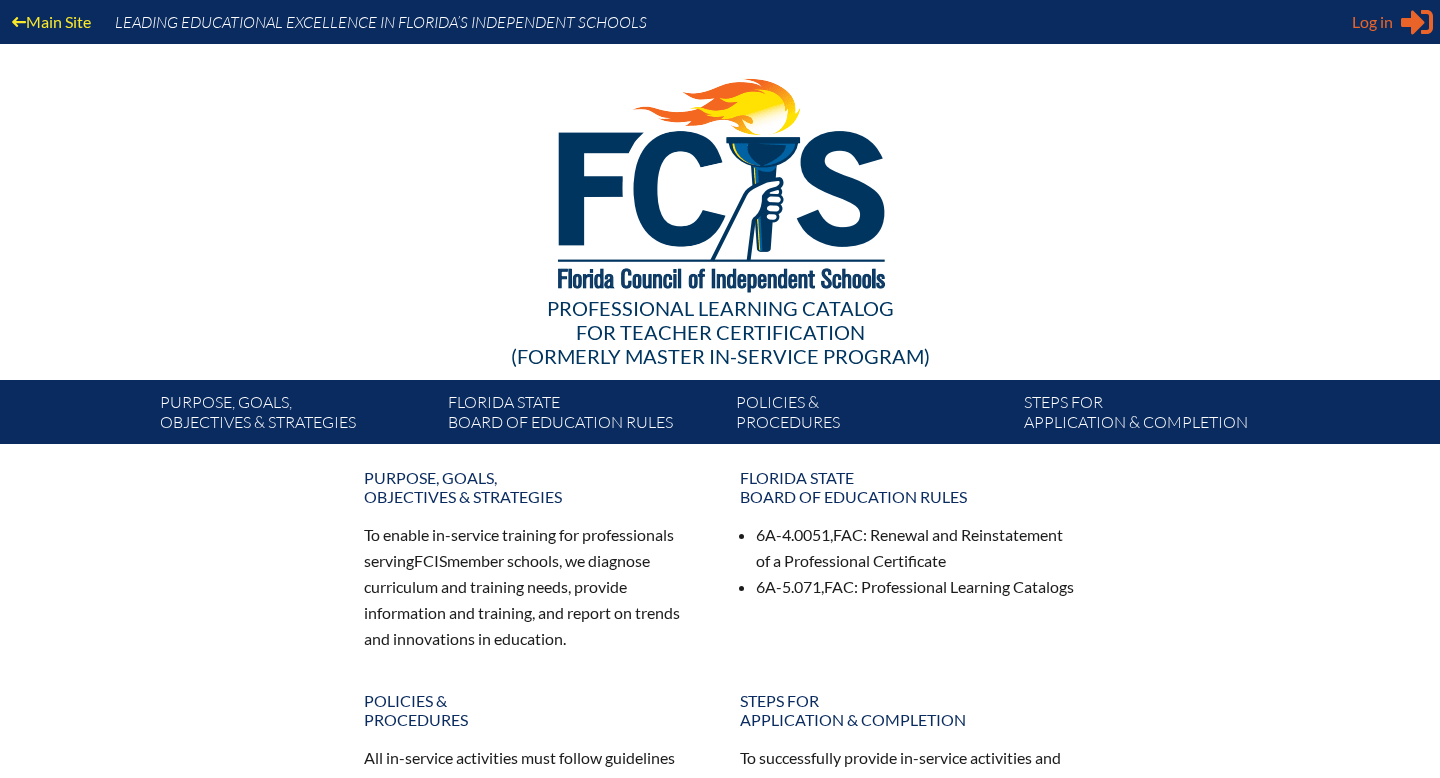 click on "Log in
Close
Sign in or register" at bounding box center (1392, 22) 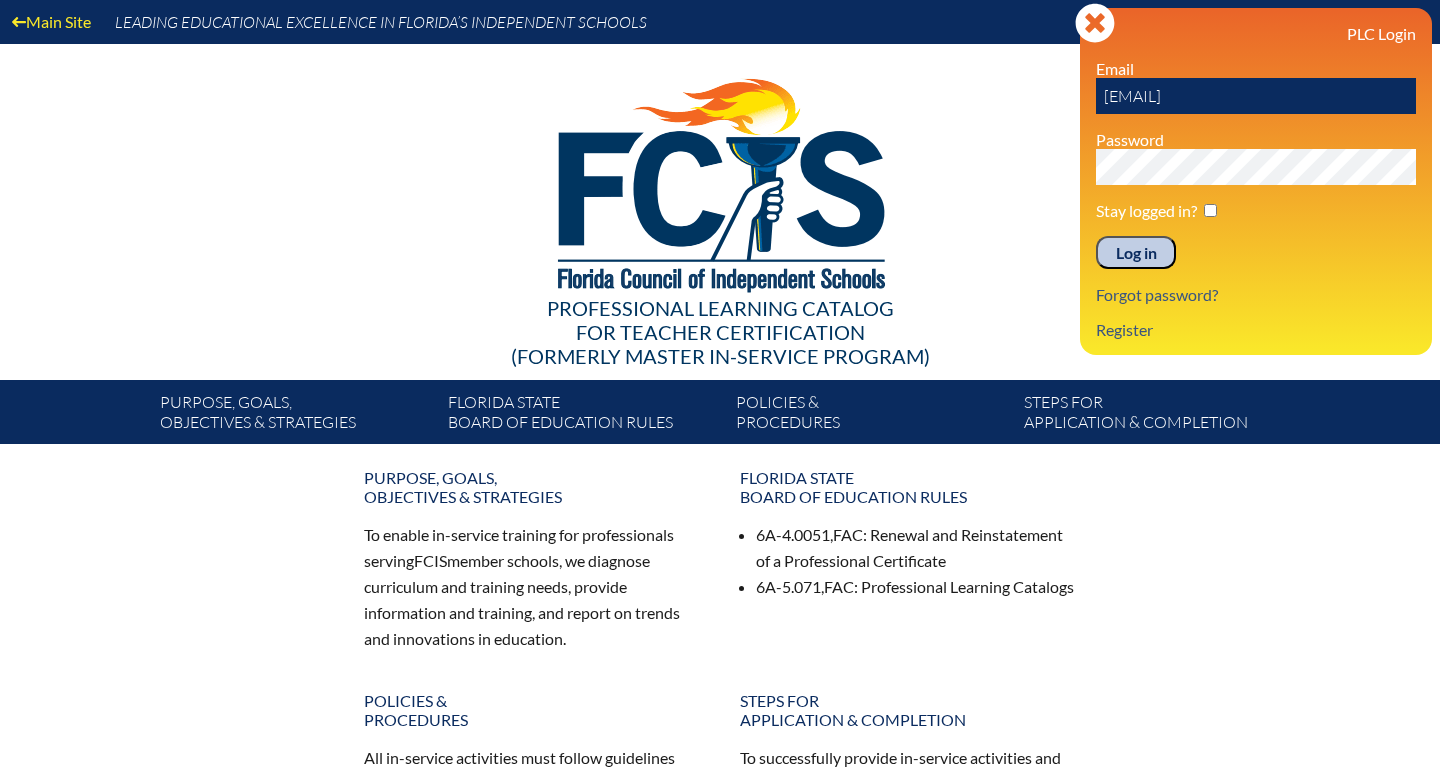 click on "Log in" at bounding box center [1136, 253] 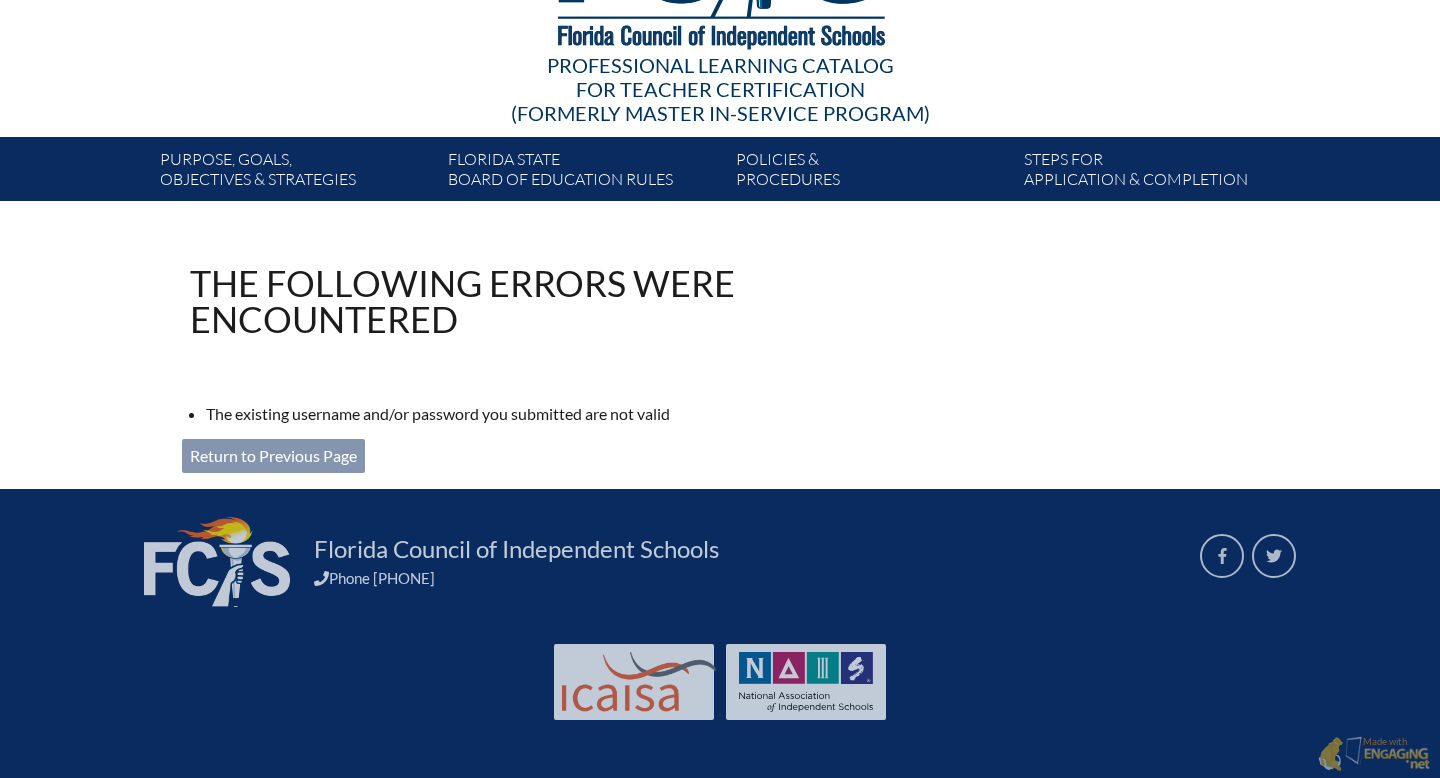 scroll, scrollTop: 0, scrollLeft: 0, axis: both 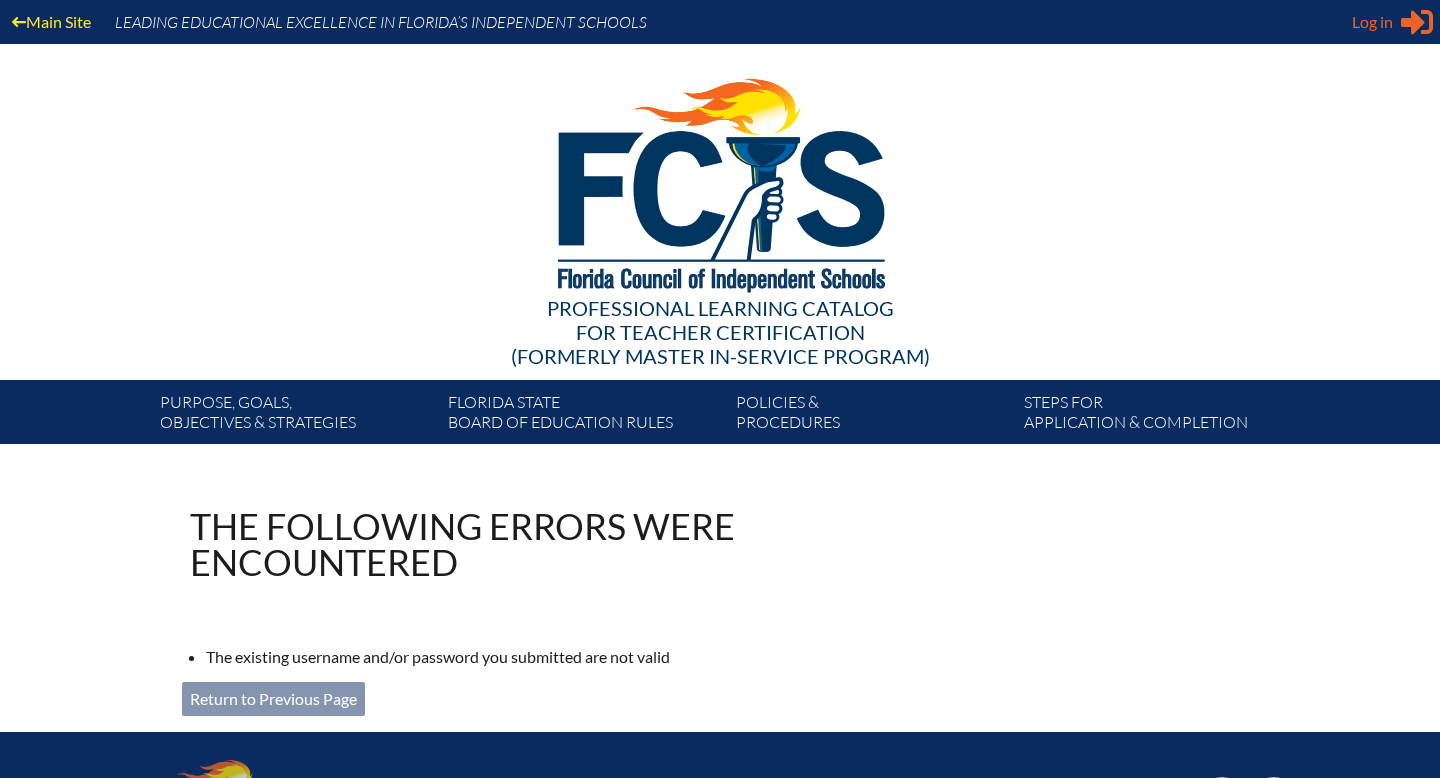 click 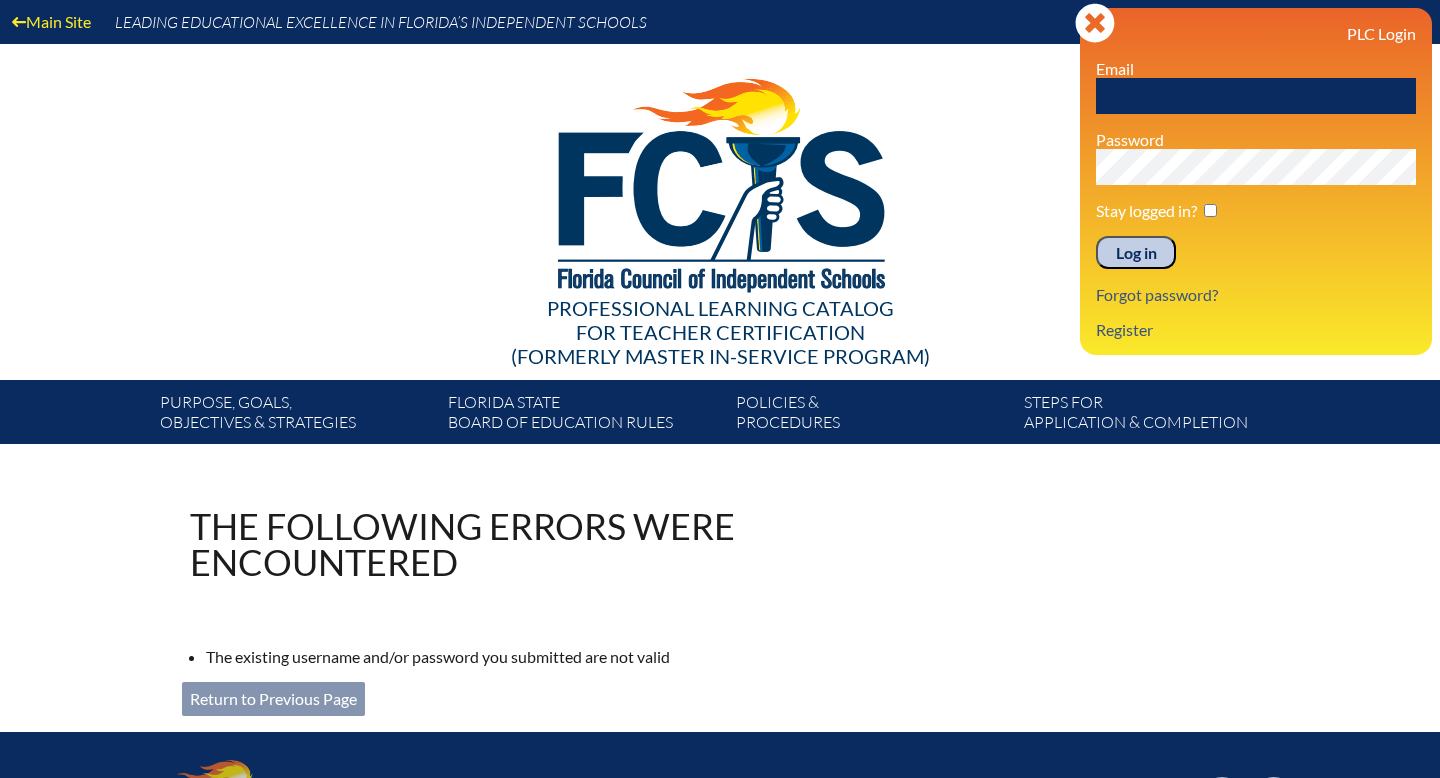 click at bounding box center (1256, 96) 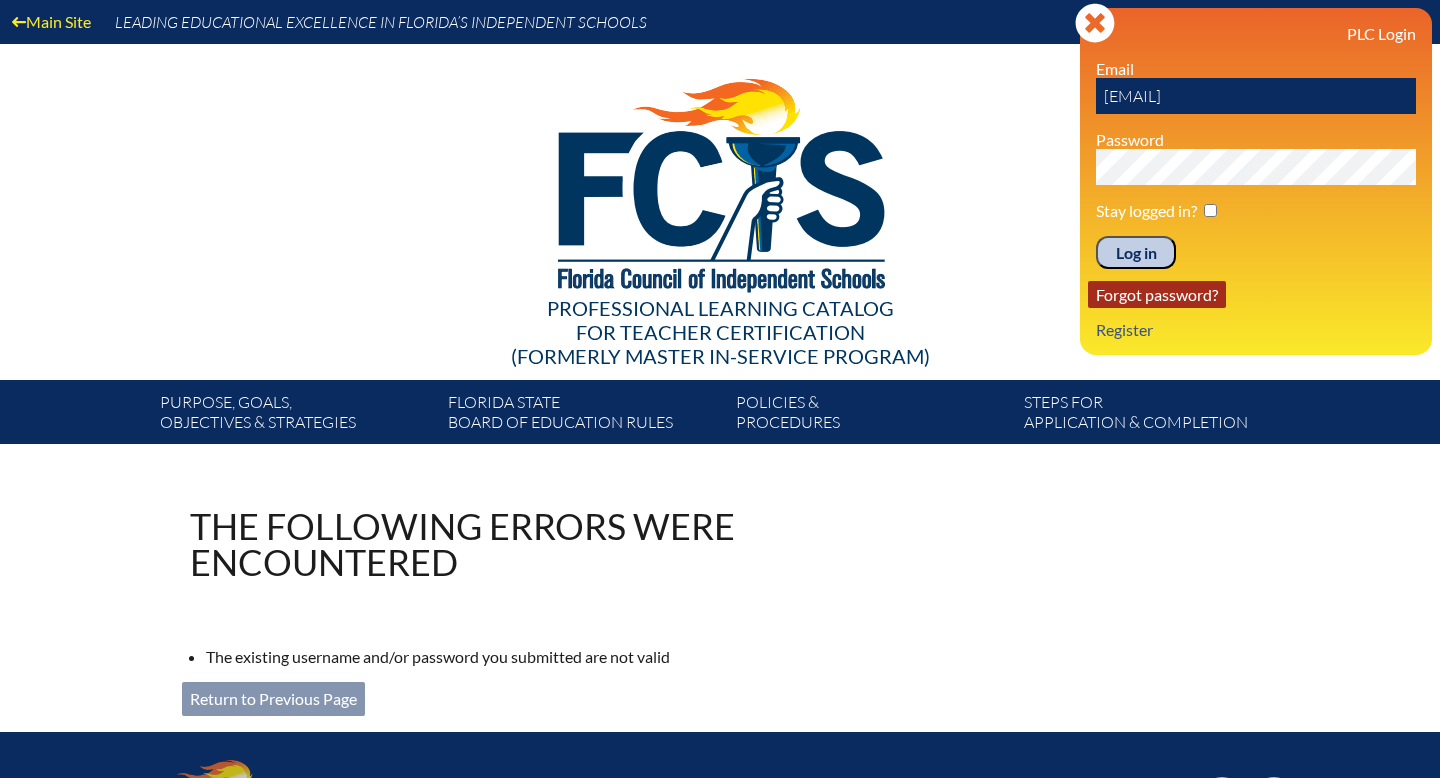 click on "Forgot password?" at bounding box center [1157, 294] 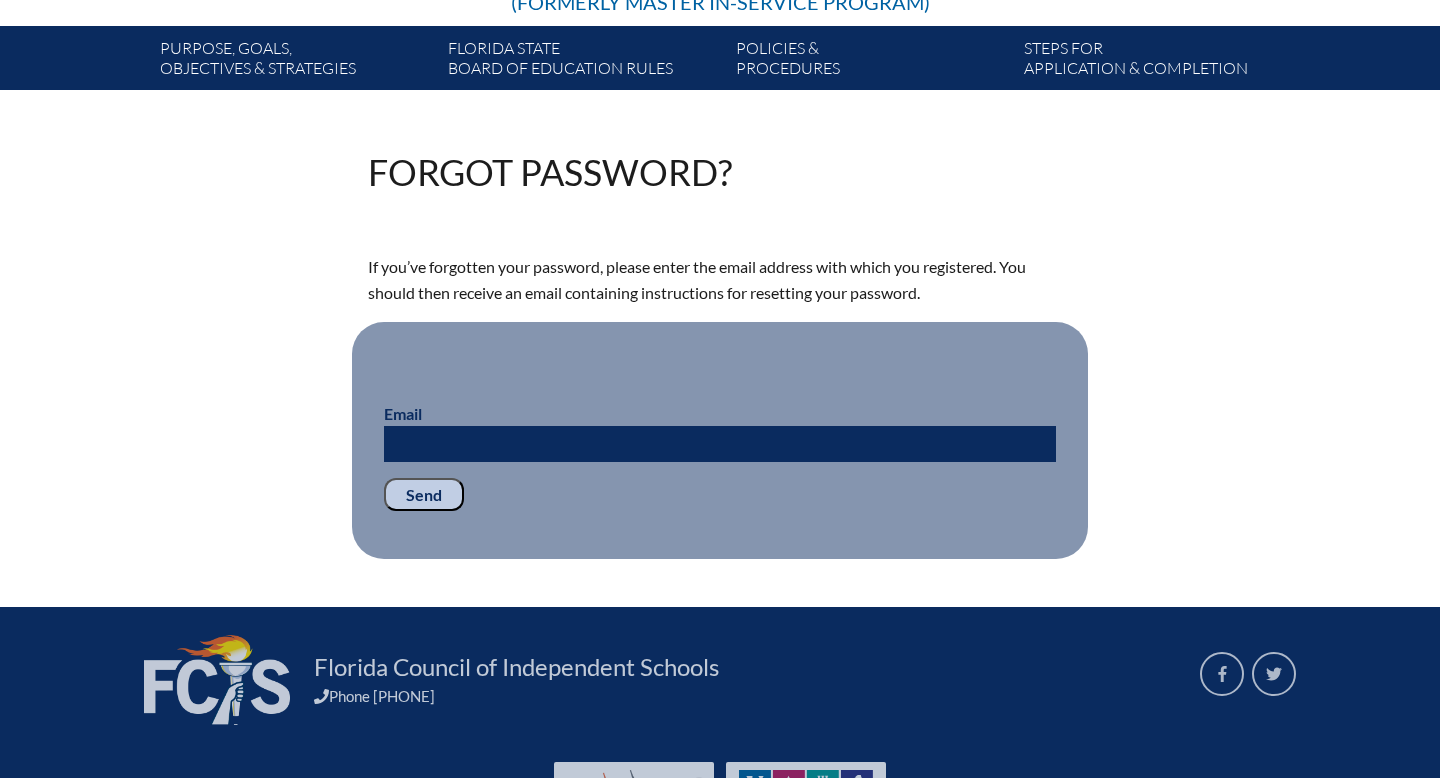 scroll, scrollTop: 378, scrollLeft: 0, axis: vertical 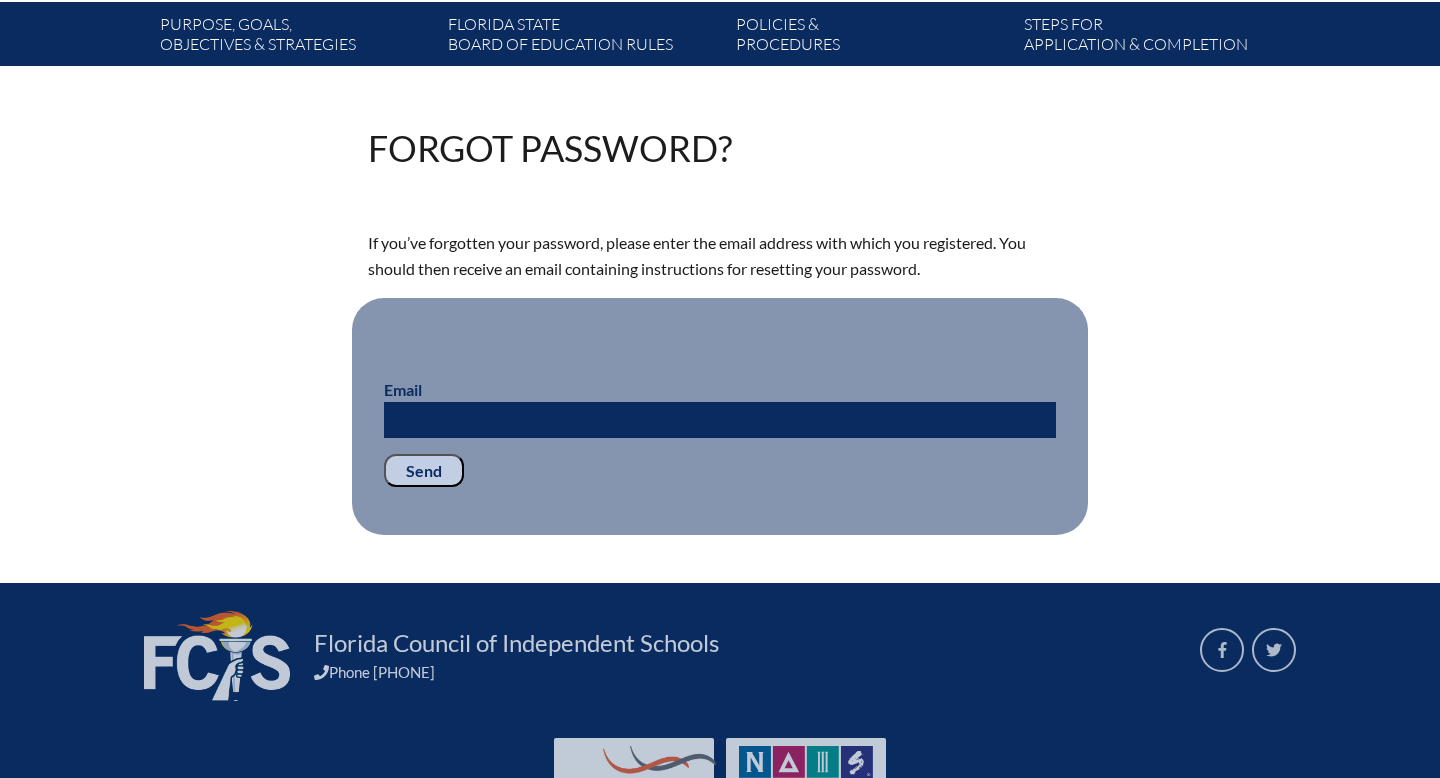 click on "Email" at bounding box center (720, 420) 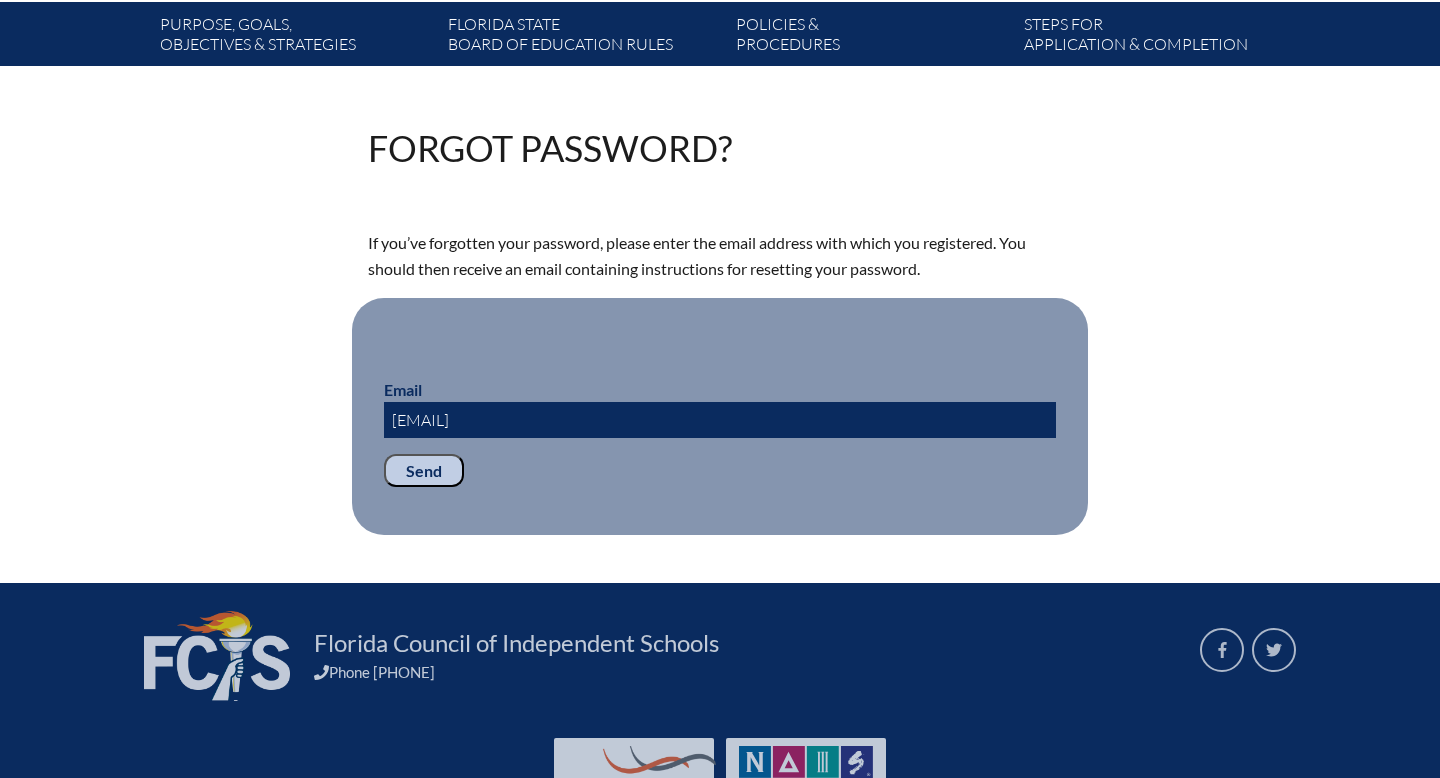 type on "[EMAIL]" 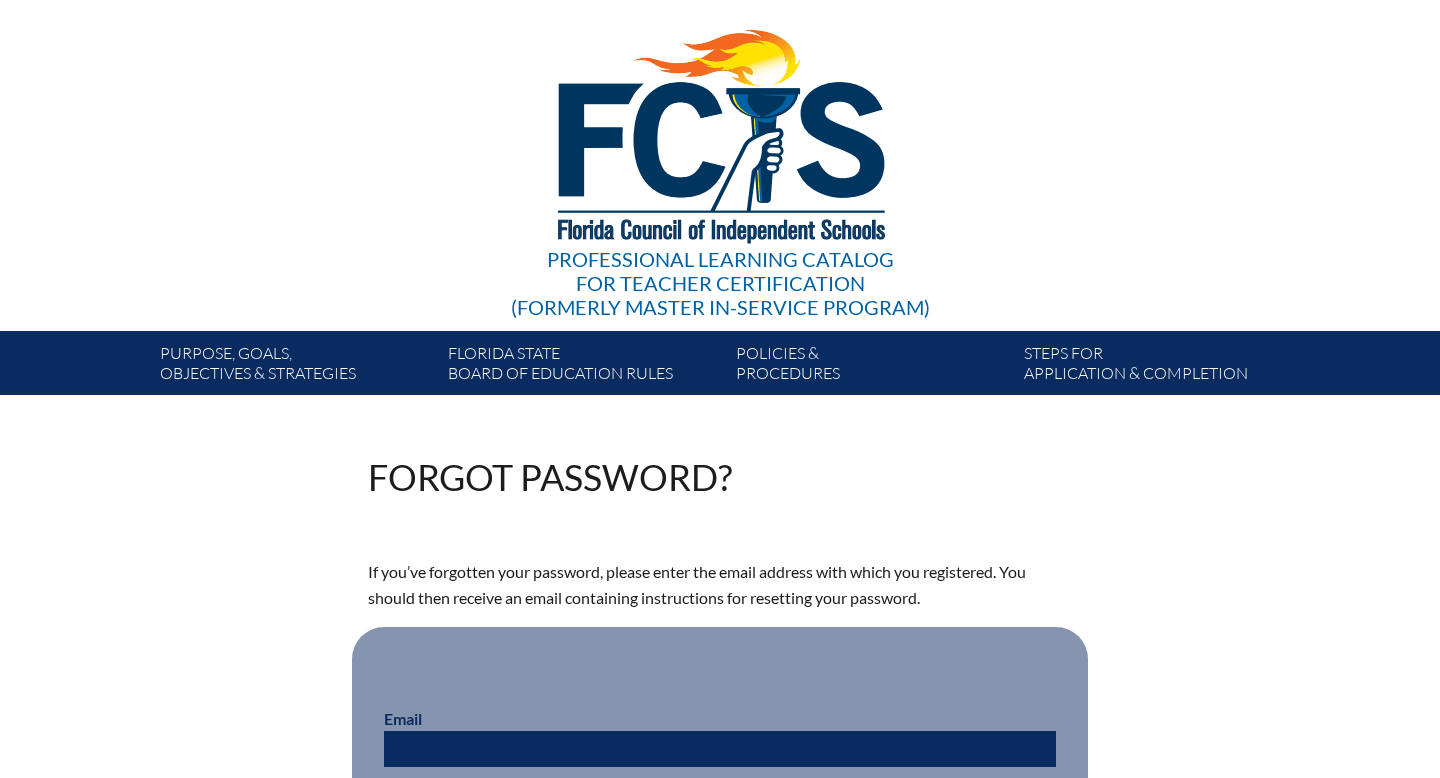 scroll, scrollTop: 0, scrollLeft: 0, axis: both 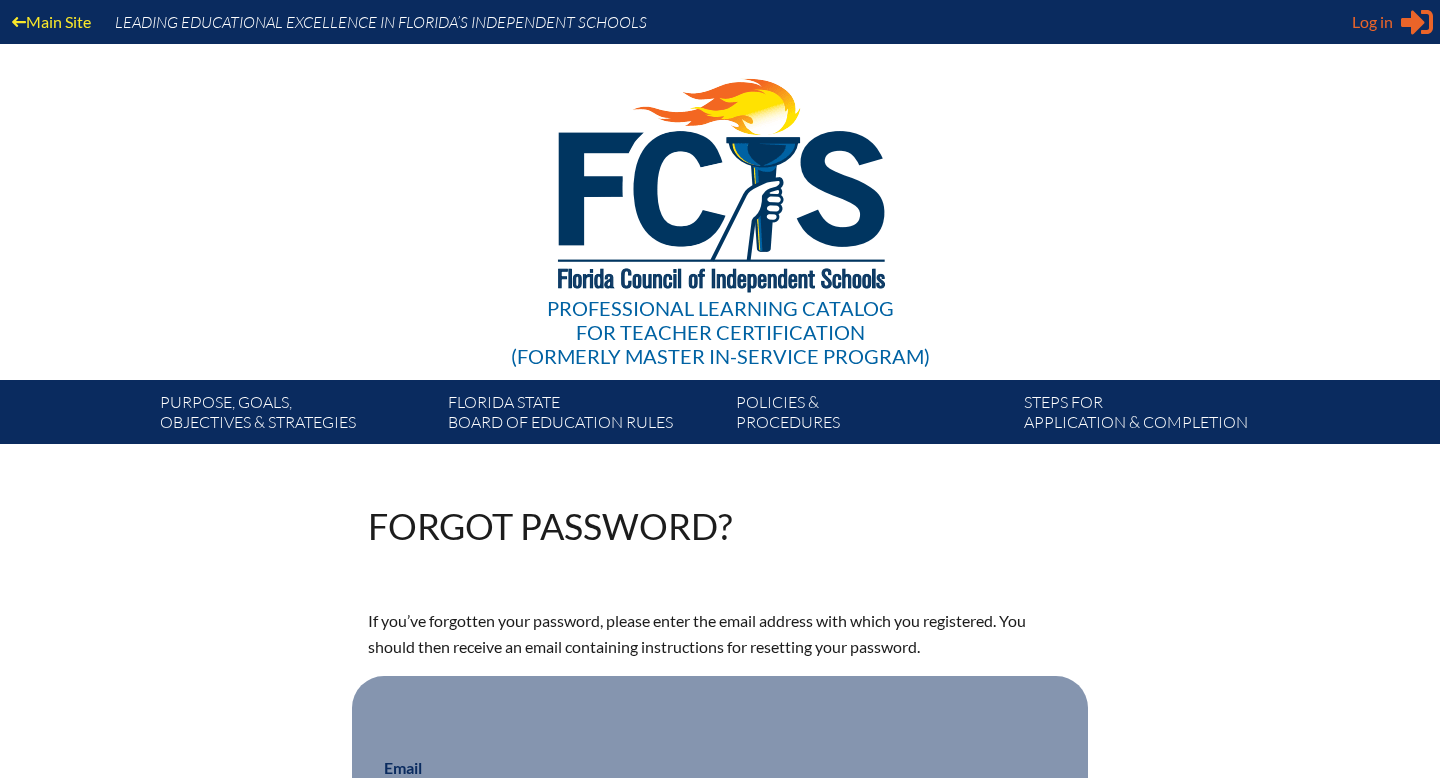 click on "Sign in or register" 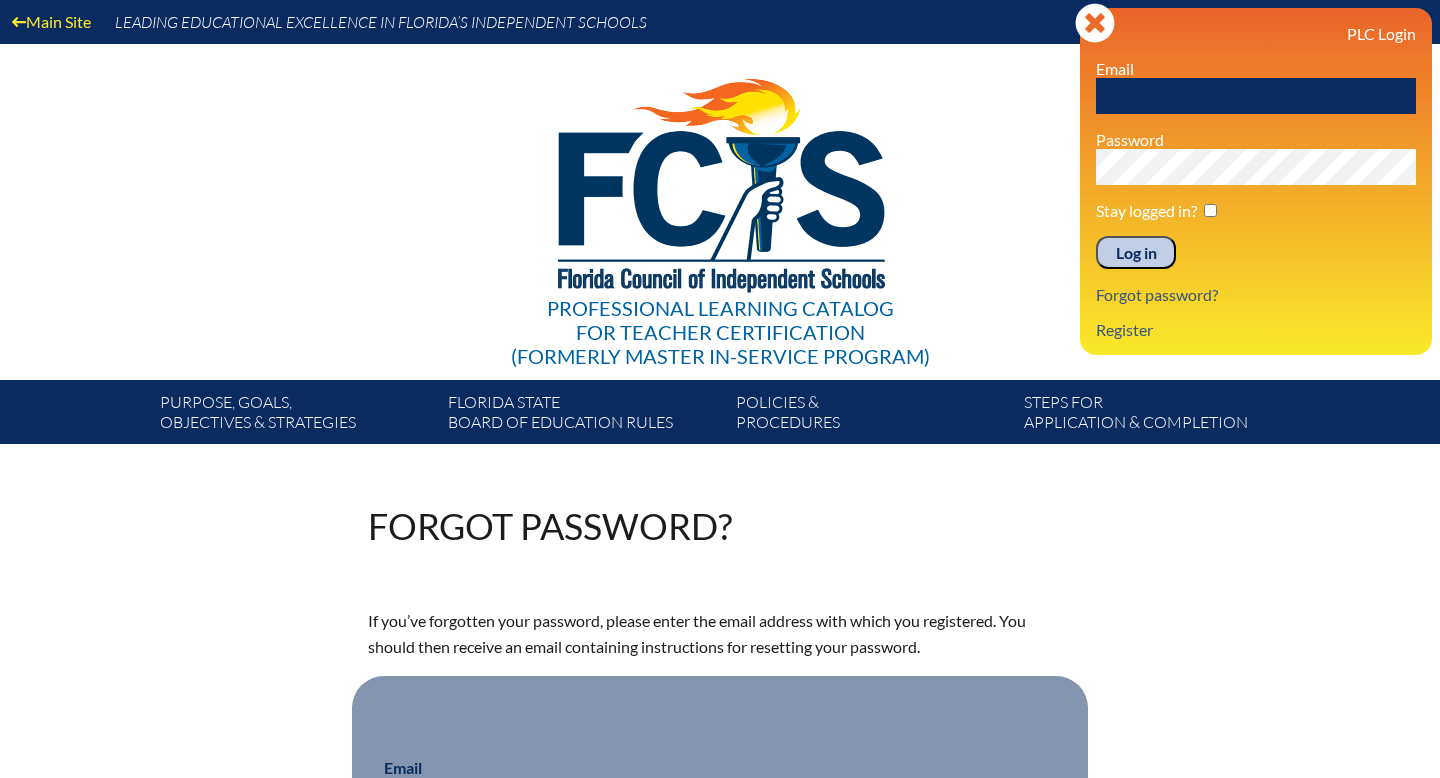 click at bounding box center (1256, 96) 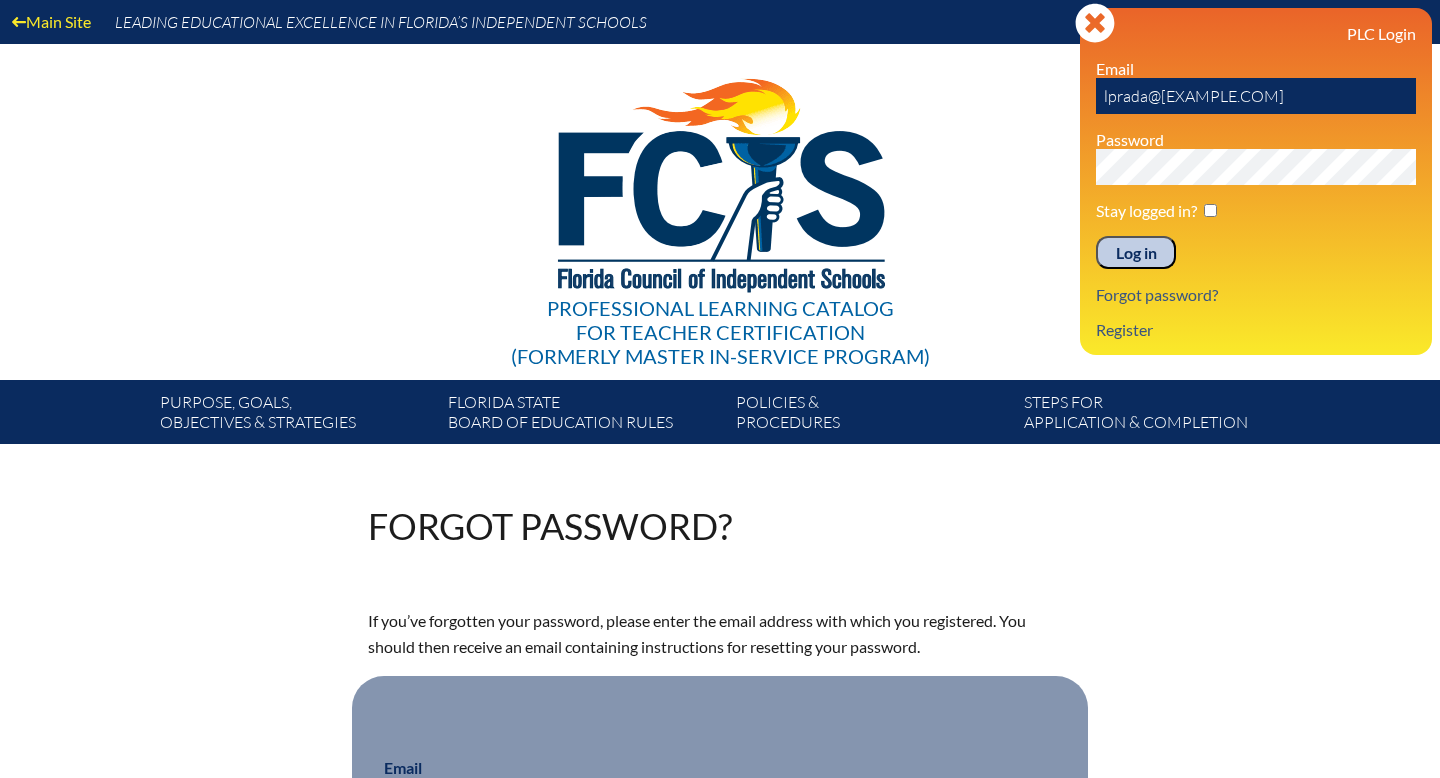 type on "lprada@[EXAMPLE.COM]" 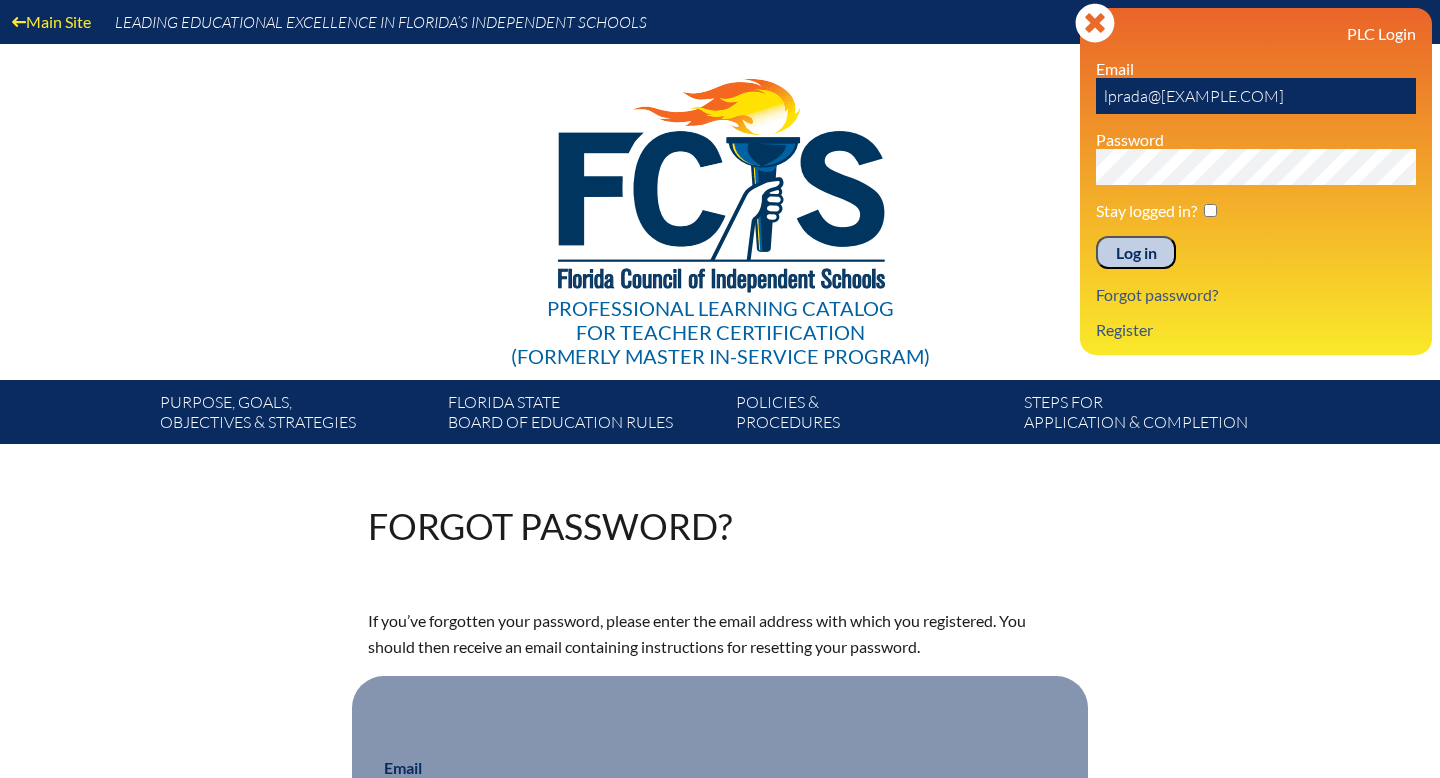 click on "Log in" at bounding box center [1136, 253] 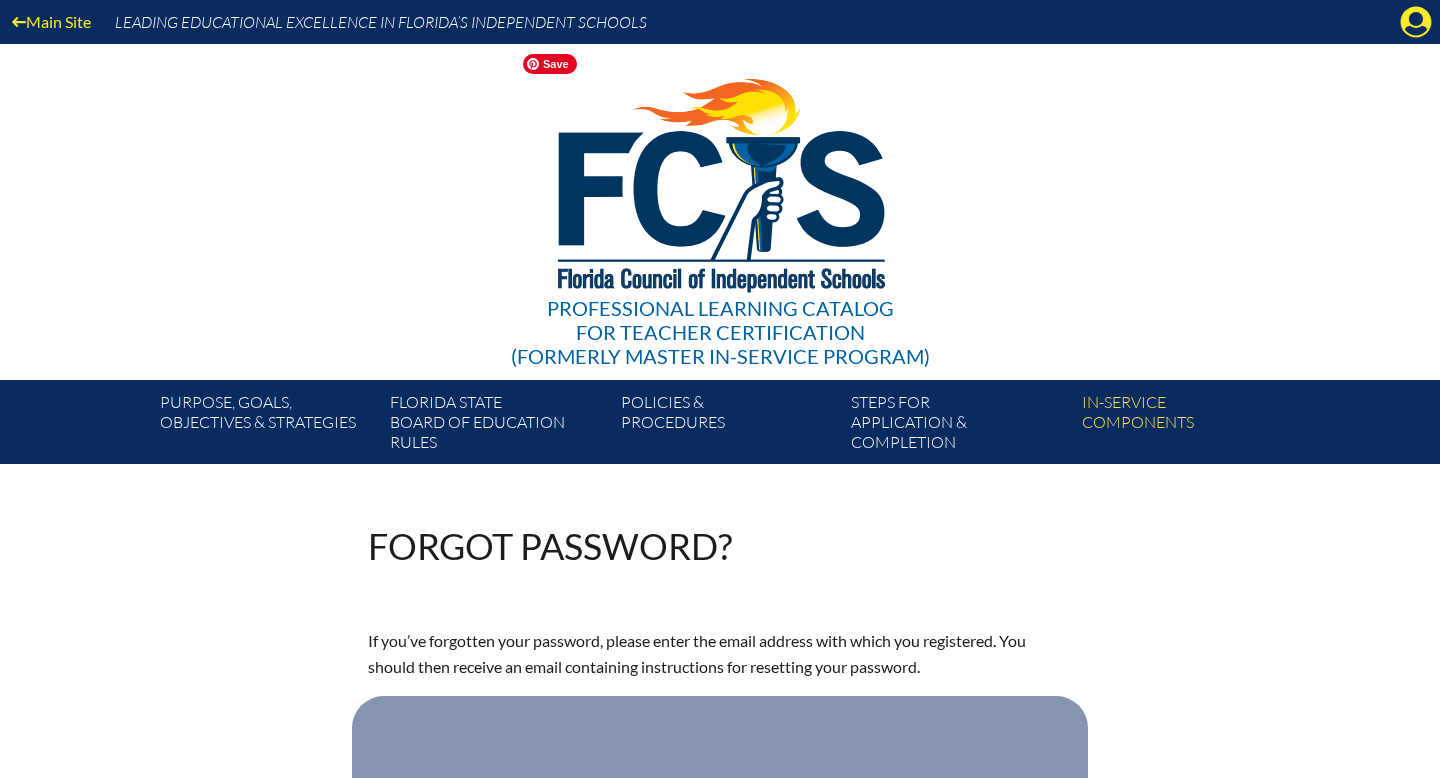 scroll, scrollTop: 492, scrollLeft: 0, axis: vertical 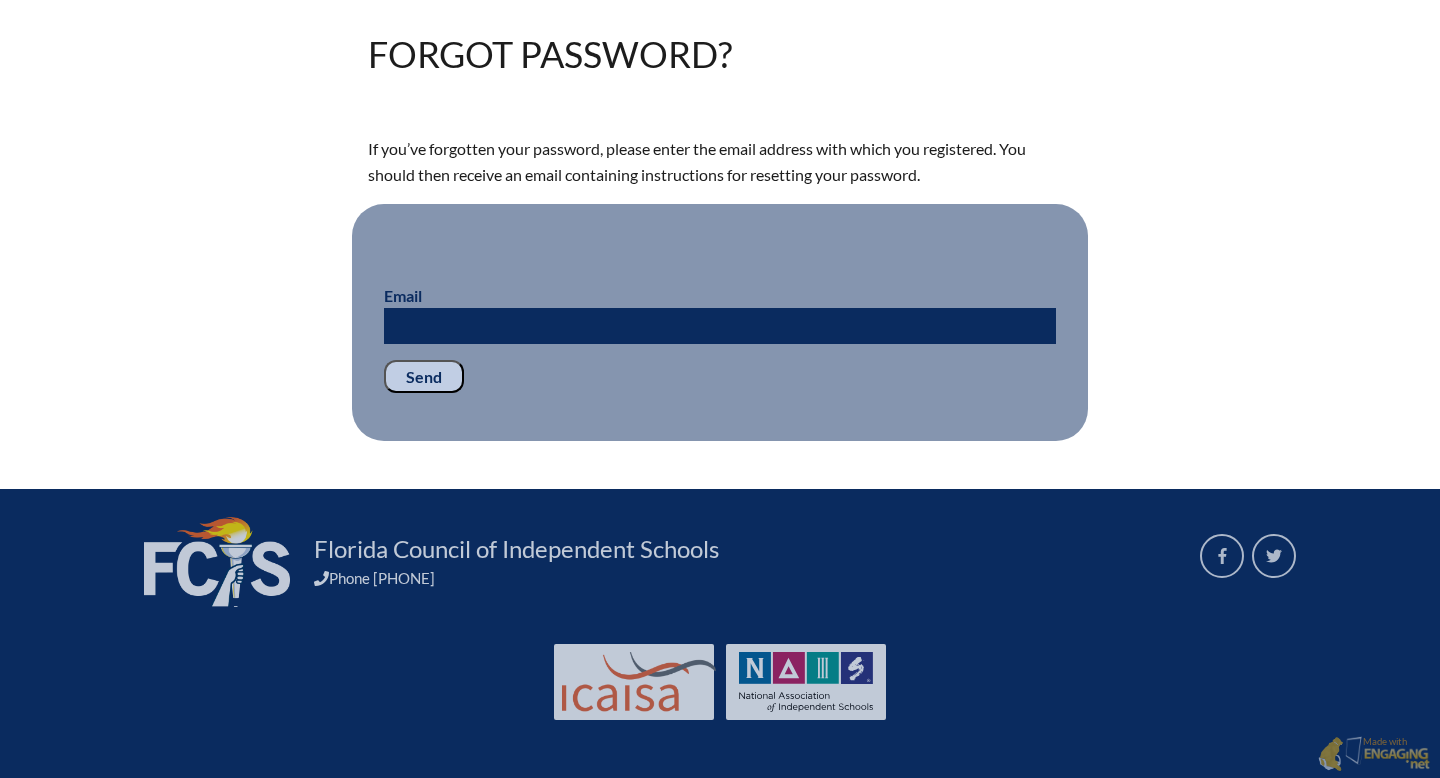 click on "Email" at bounding box center (720, 326) 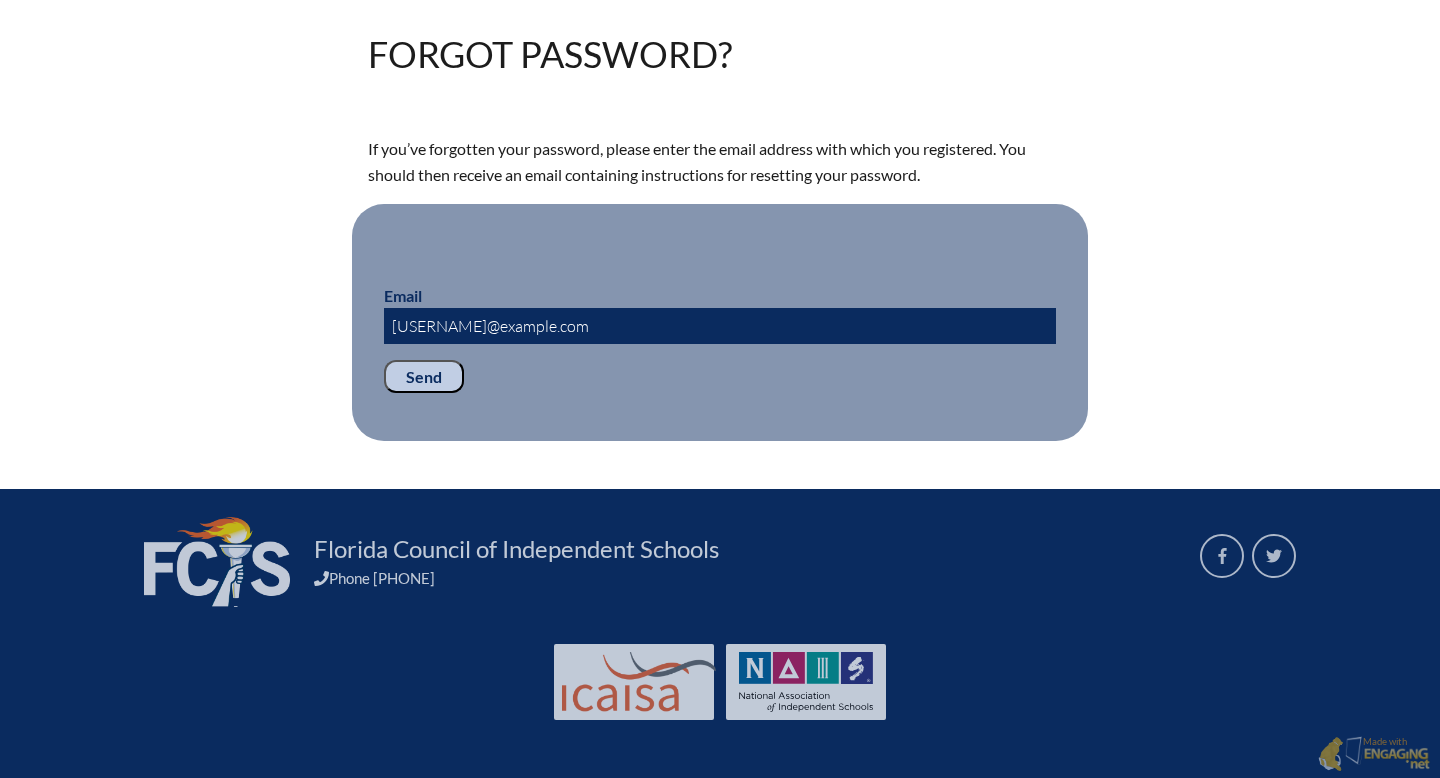 type on "[USERNAME]@example.com" 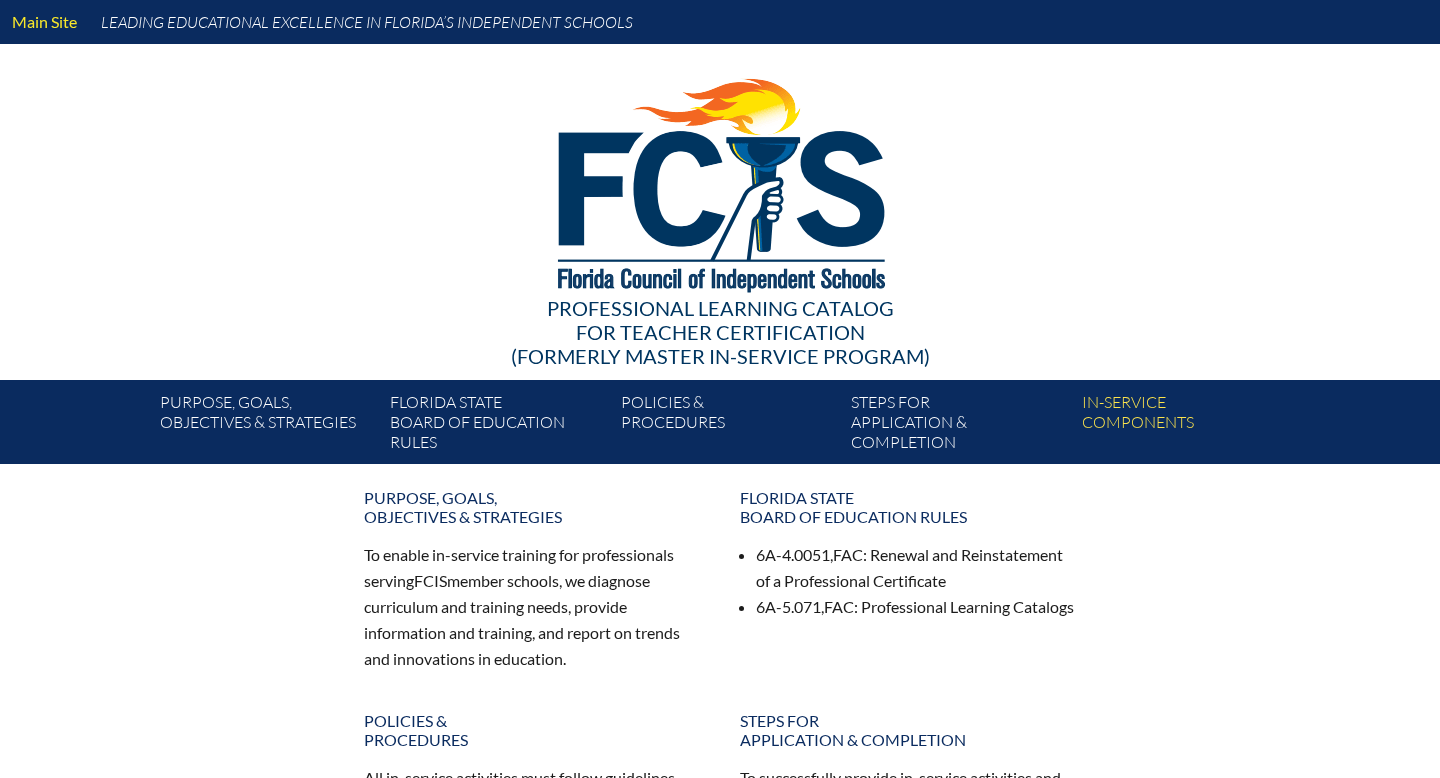 scroll, scrollTop: 0, scrollLeft: 0, axis: both 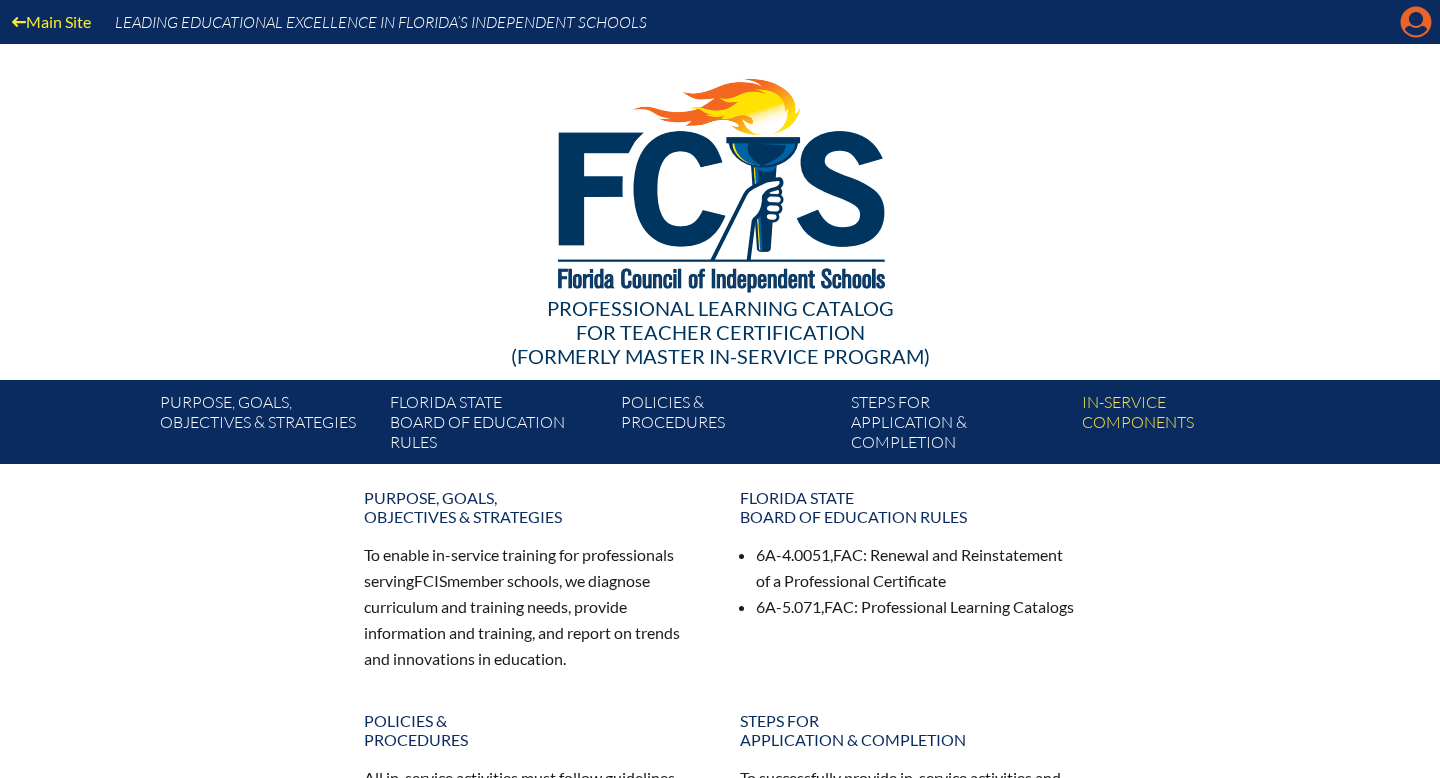 click on "Manage account" 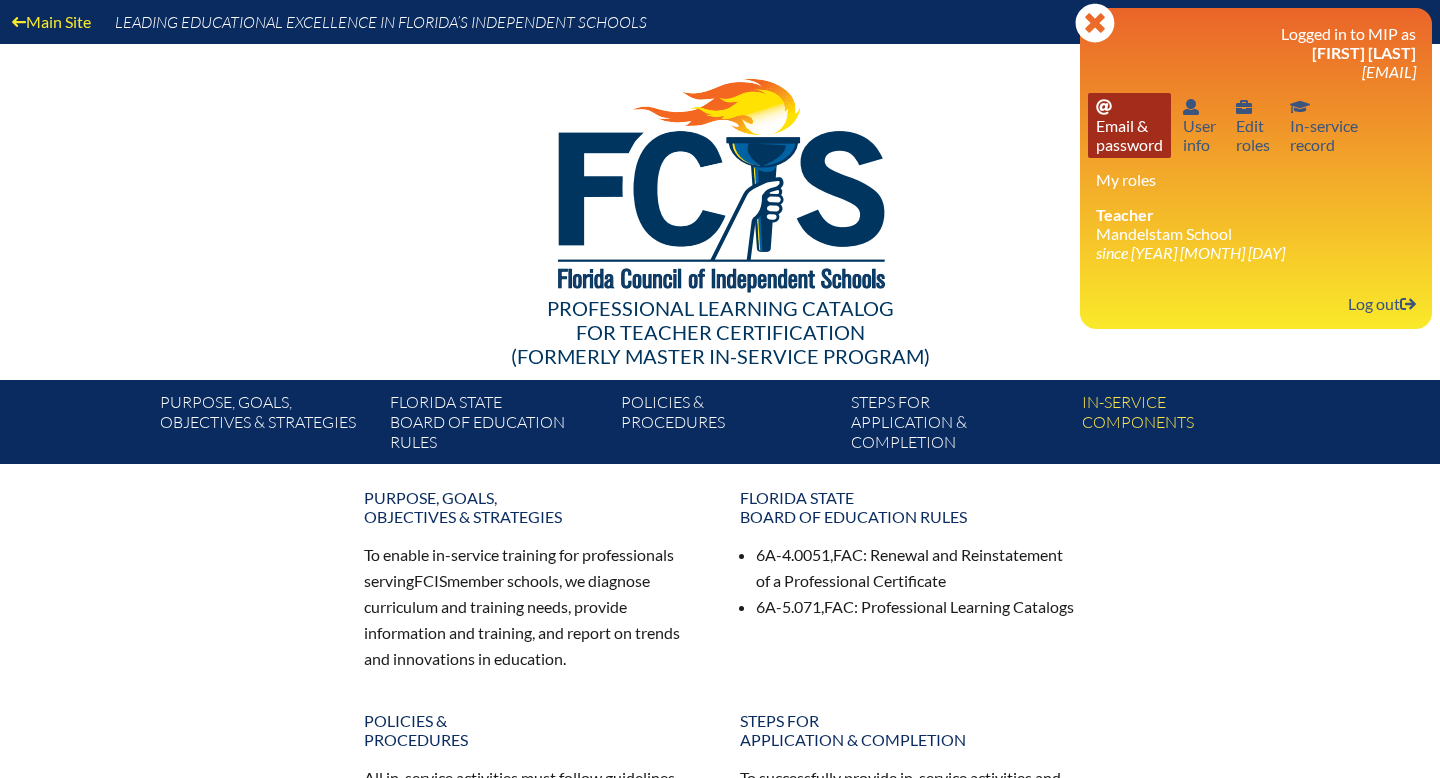 click on "Email password
Email & password" at bounding box center [1129, 125] 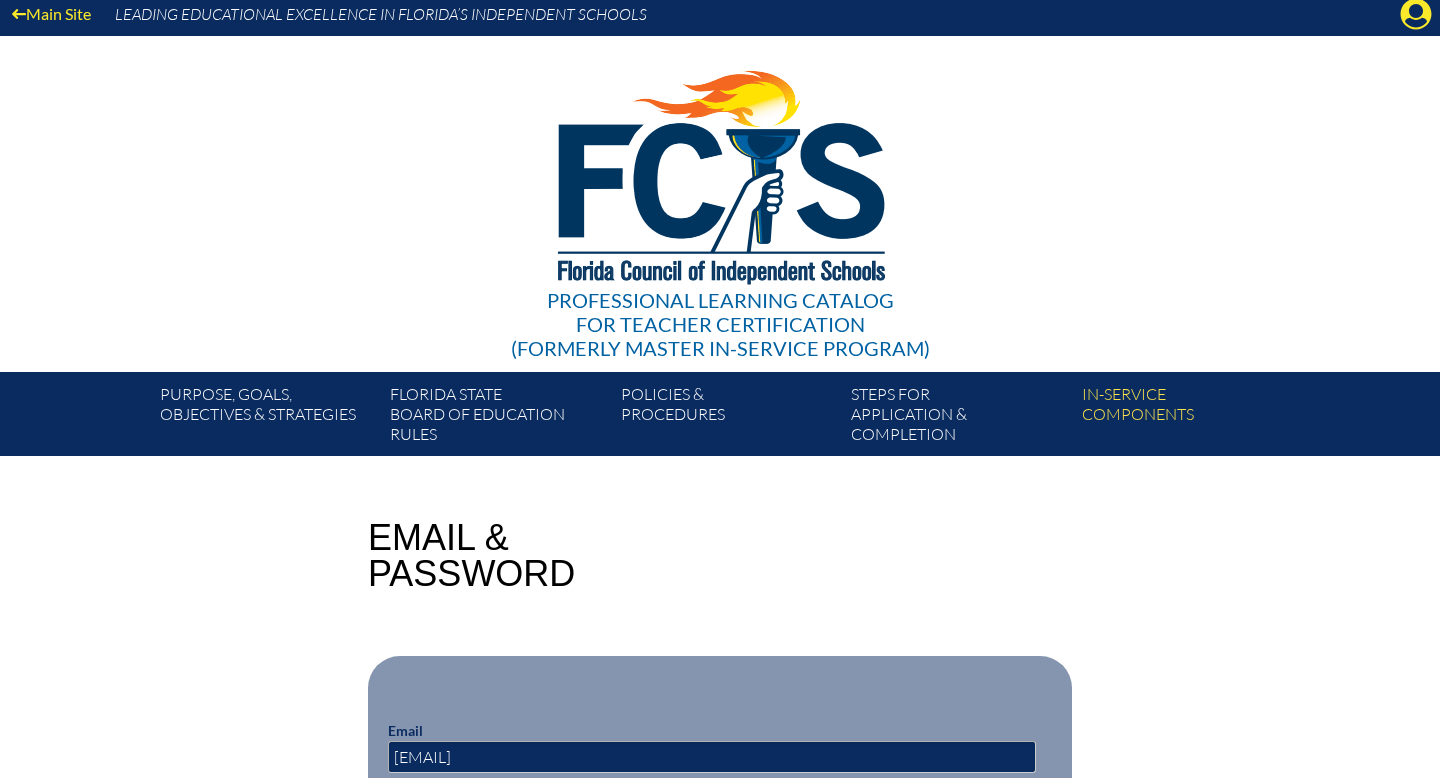 scroll, scrollTop: 0, scrollLeft: 0, axis: both 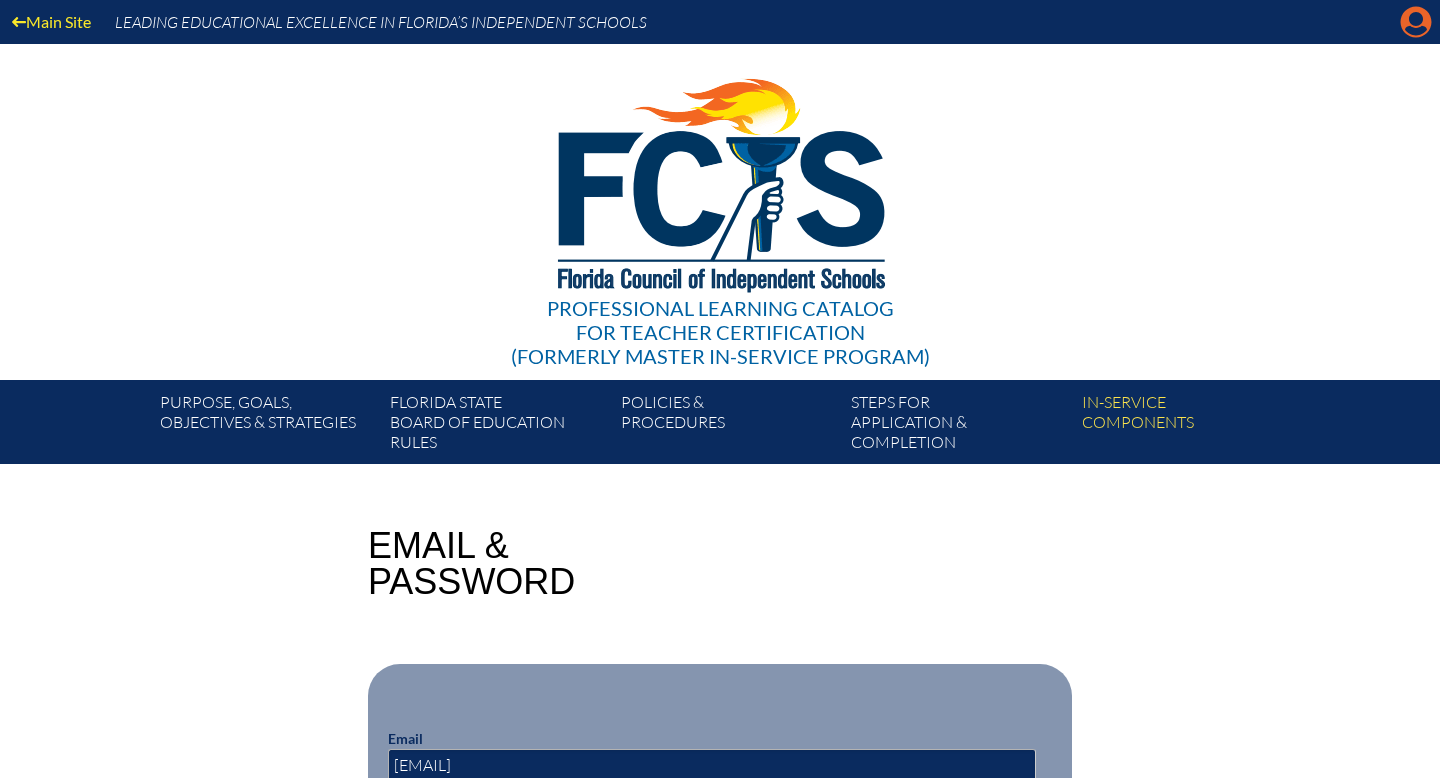 click on "Manage account" 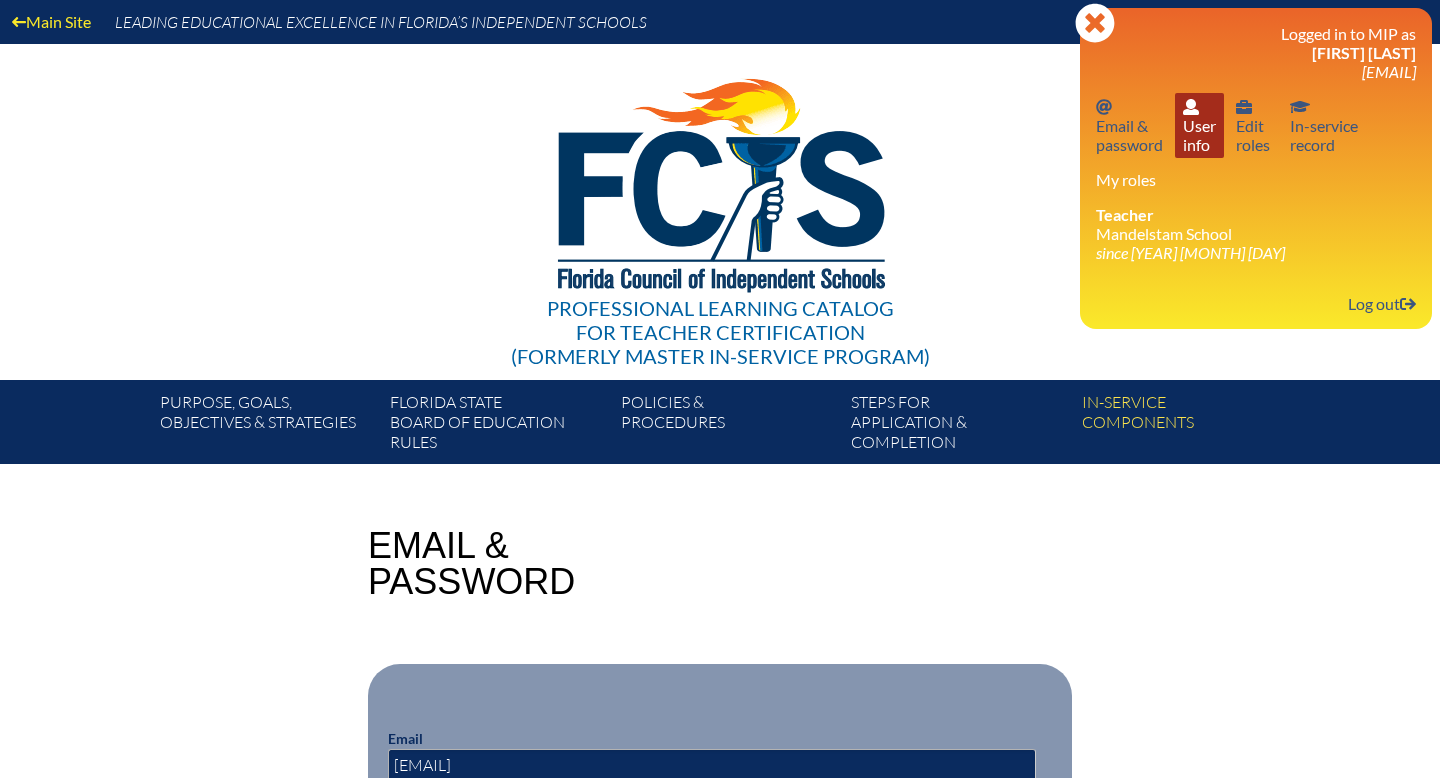 click on "User info
User info" at bounding box center (1199, 125) 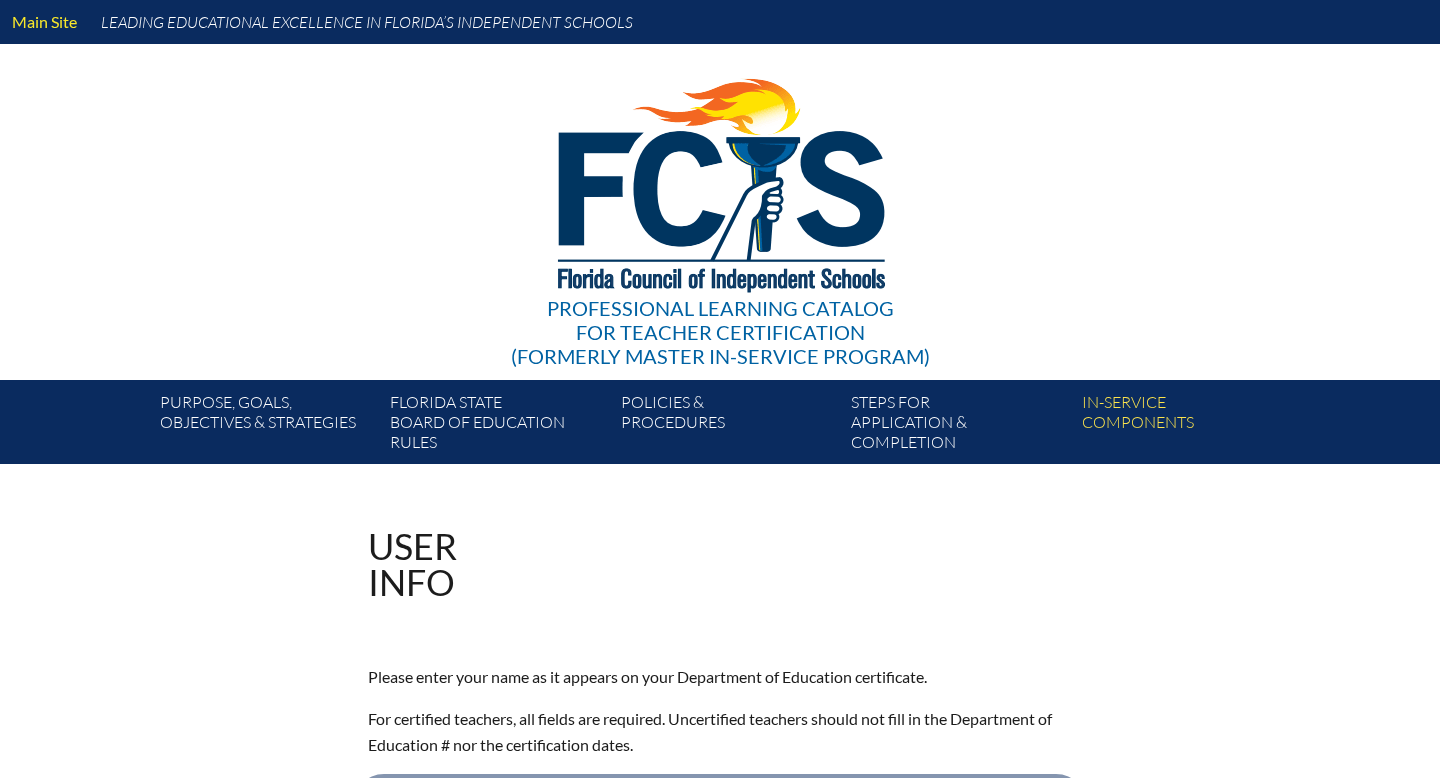 scroll, scrollTop: 0, scrollLeft: 0, axis: both 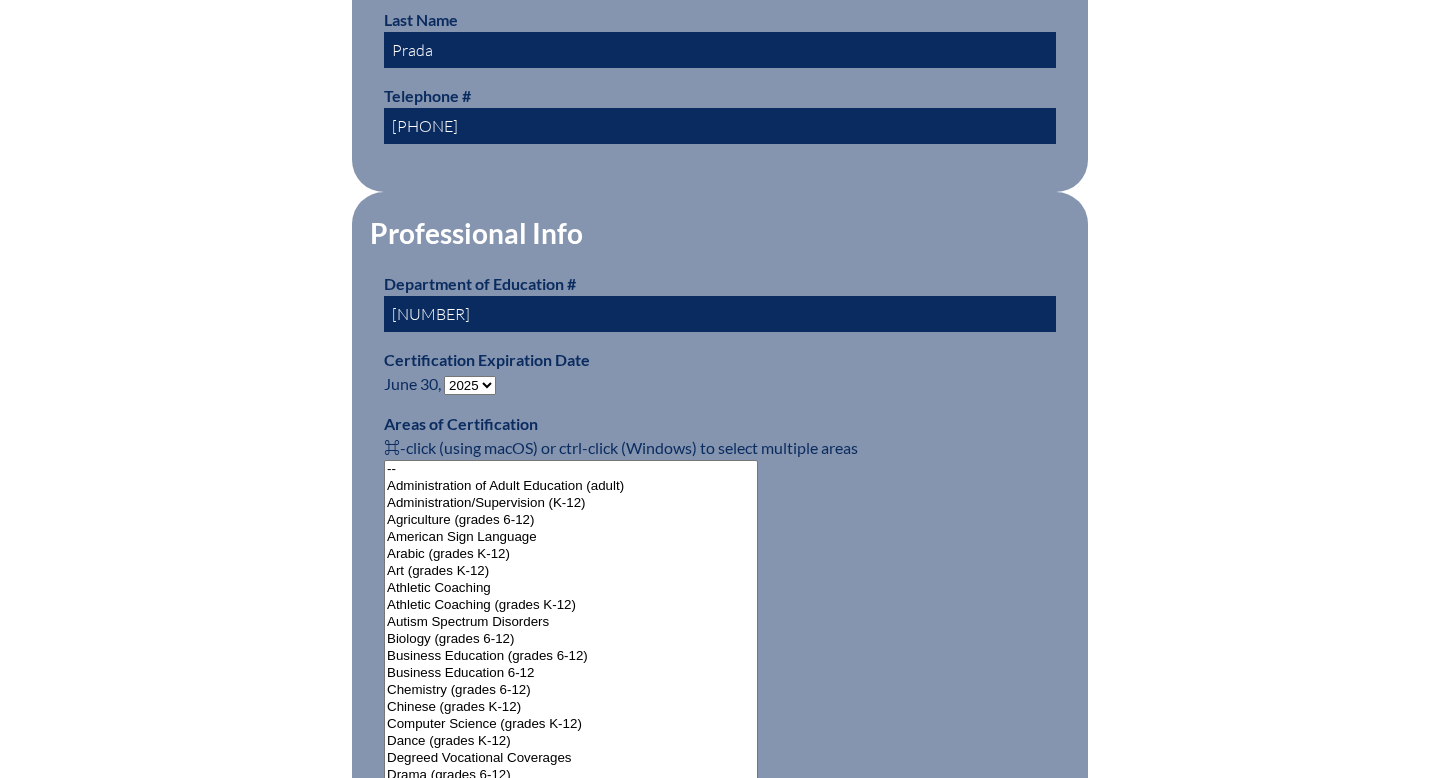 click on "-
2031 2030 2029 2028 2027 2026 2025 2024 2023 2022 2021 2020 2019 2018 2017 2016 2015 2014 2013 2012 2011 2010 2009" at bounding box center [470, 385] 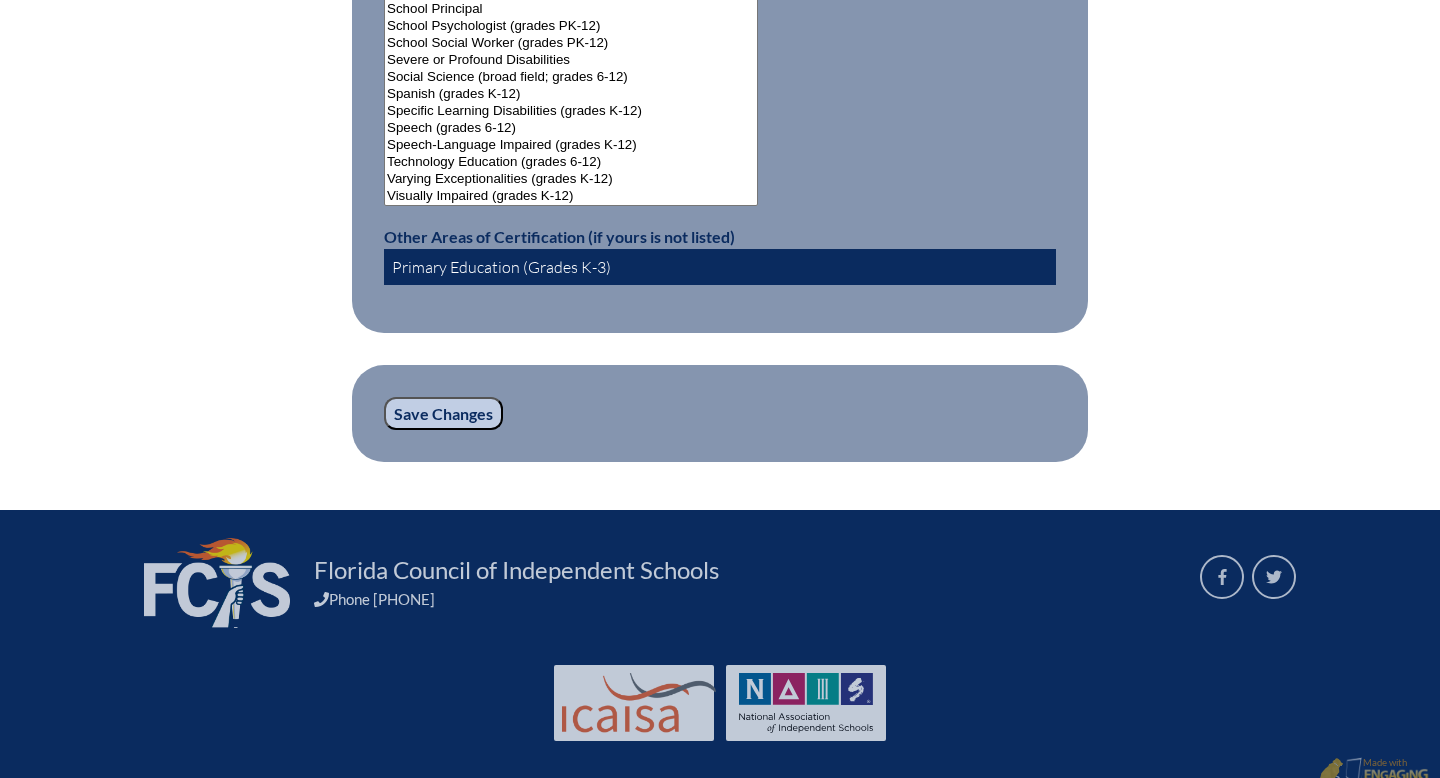 scroll, scrollTop: 2747, scrollLeft: 0, axis: vertical 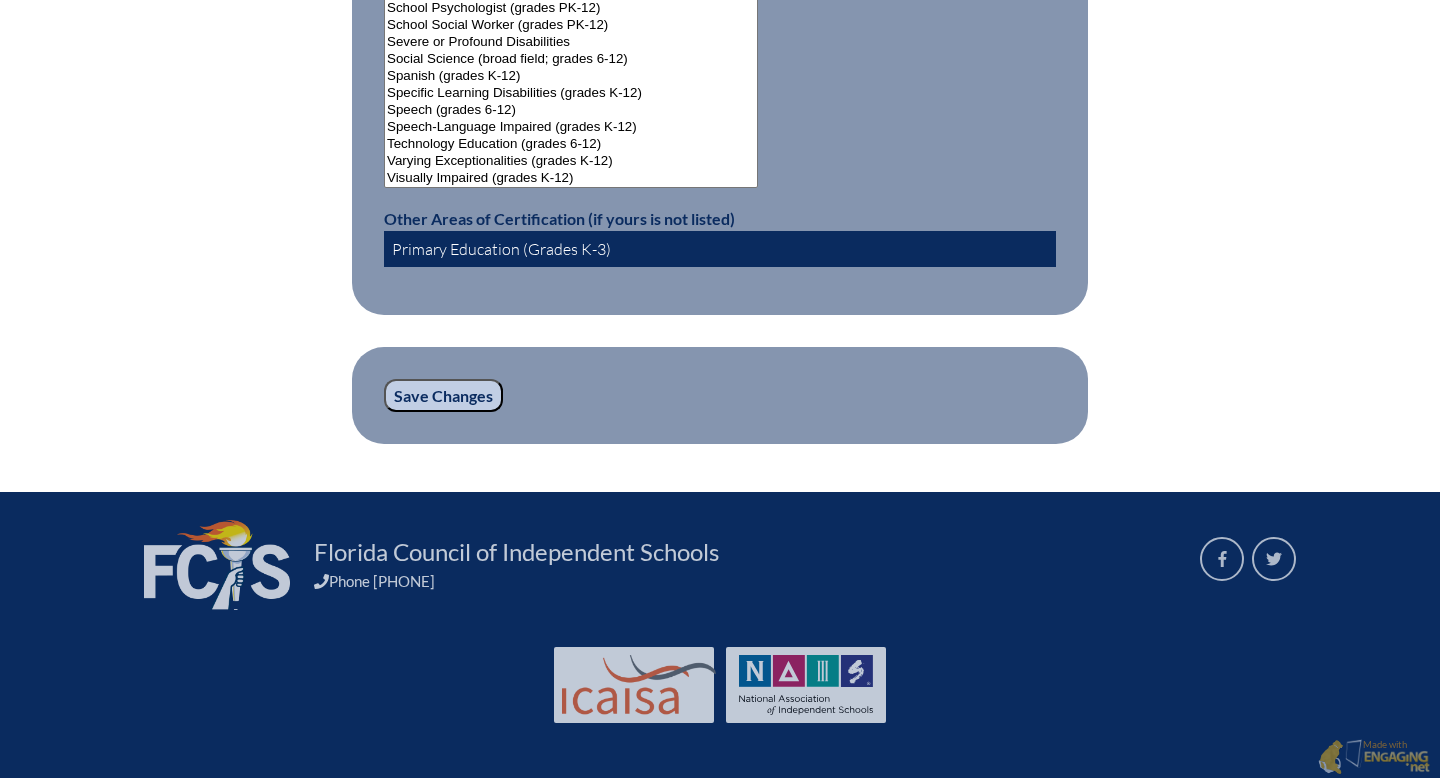 click on "Save Changes" at bounding box center (443, 396) 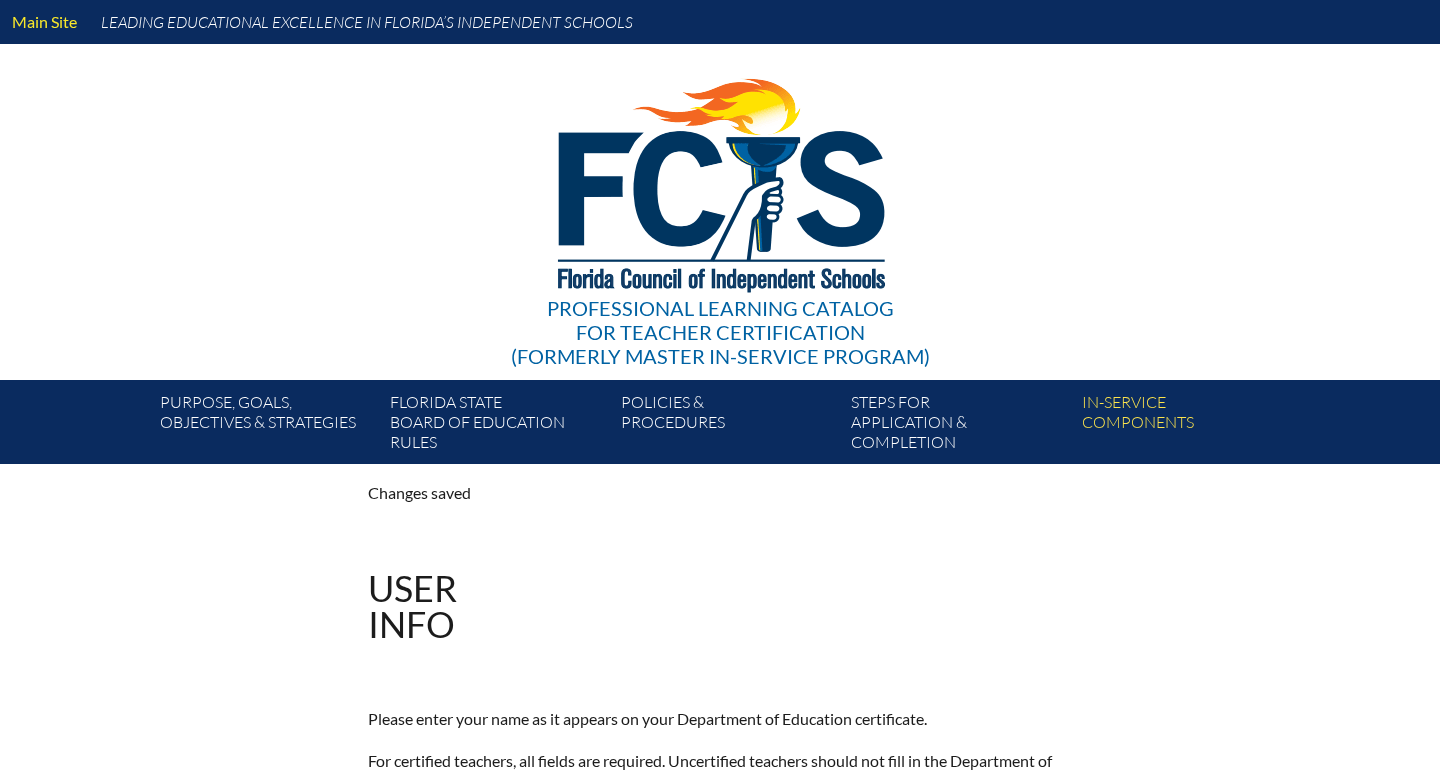 scroll, scrollTop: 0, scrollLeft: 0, axis: both 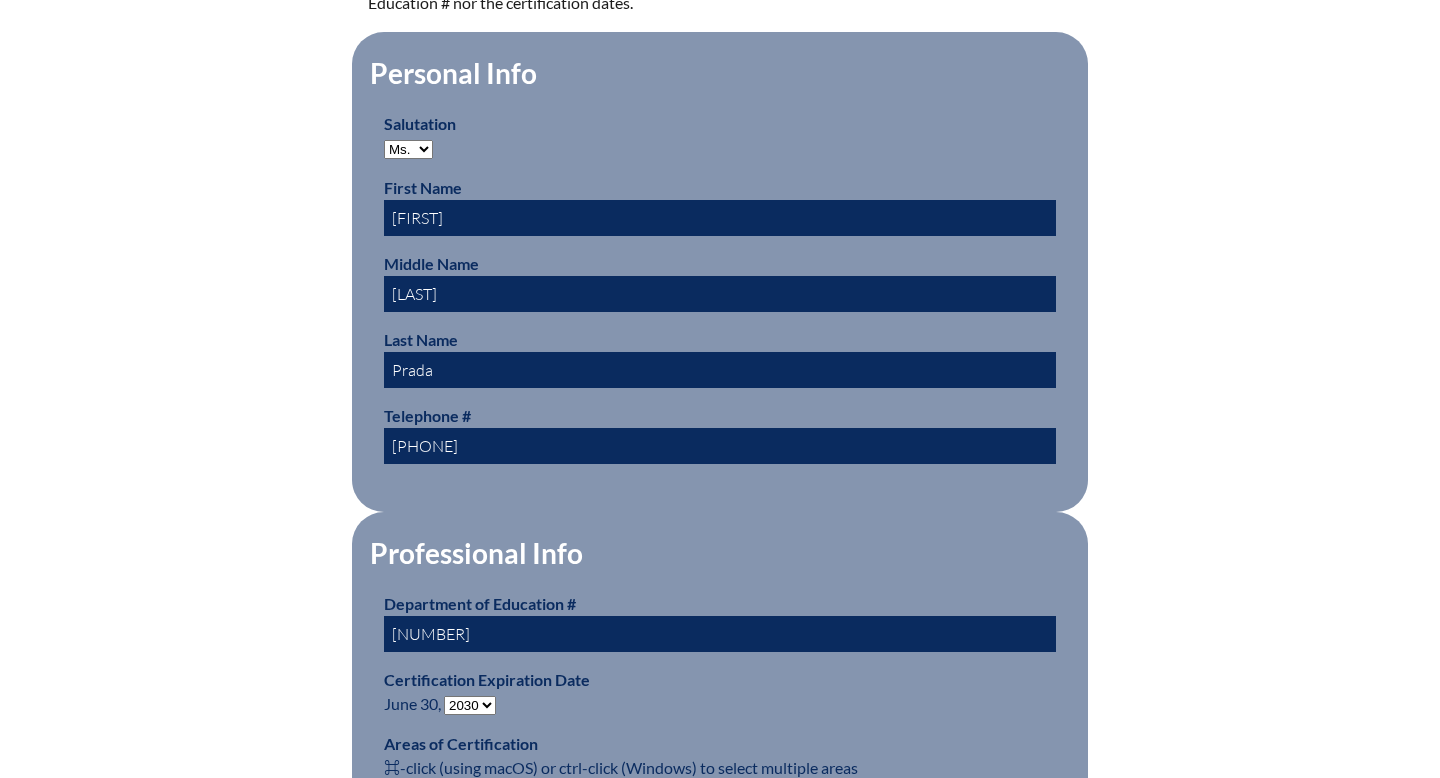 click on "Mr.
Mrs.
Ms.
Dr.
Rev." at bounding box center (408, 149) 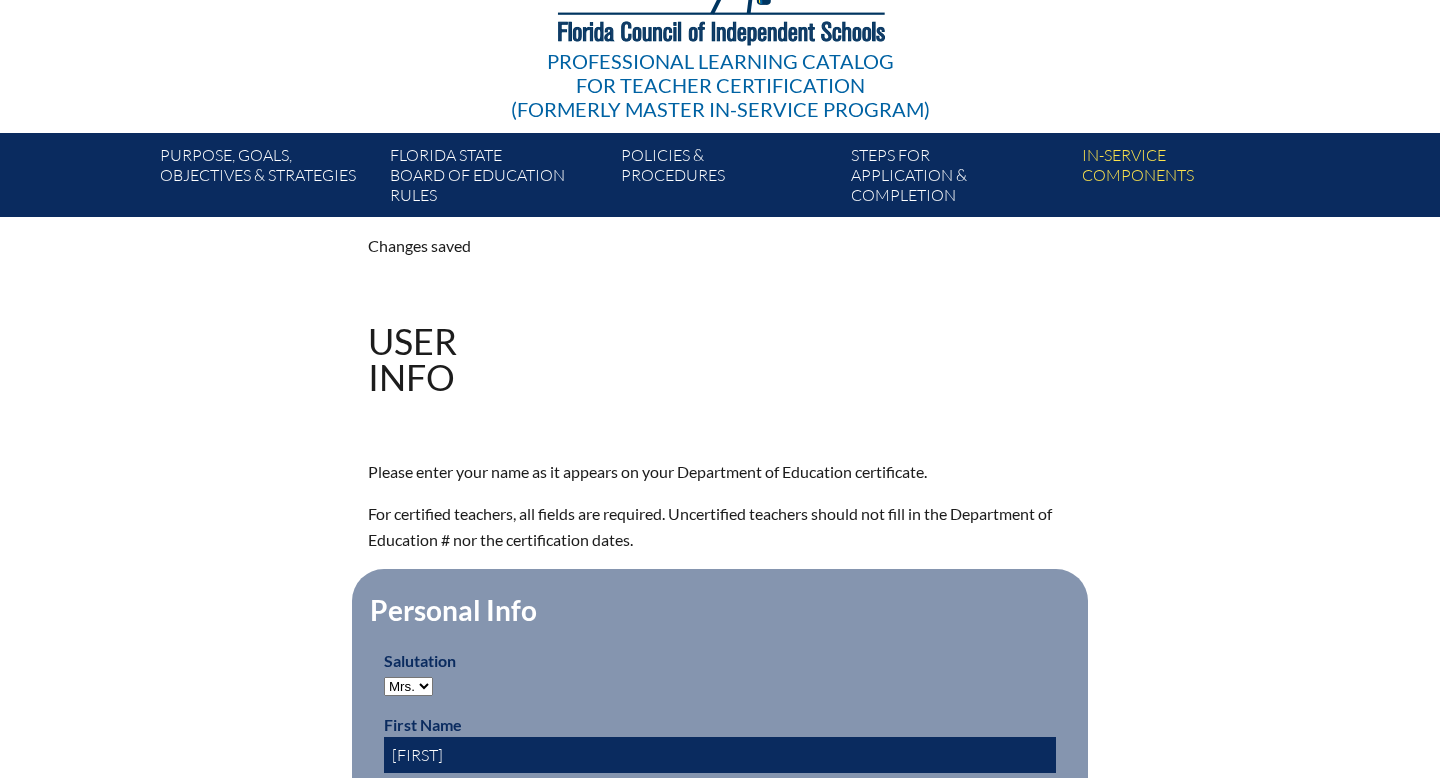 scroll, scrollTop: 0, scrollLeft: 0, axis: both 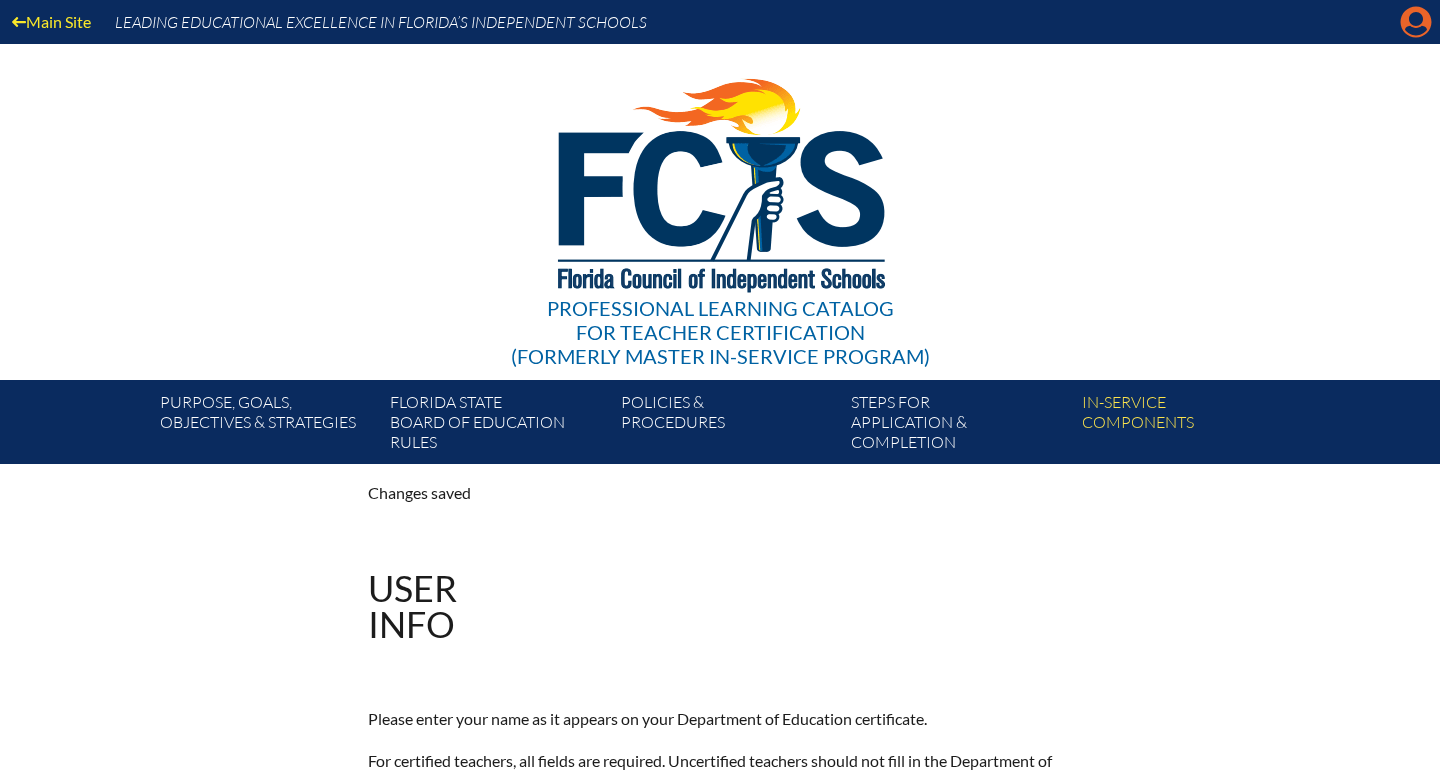 click on "Manage account" 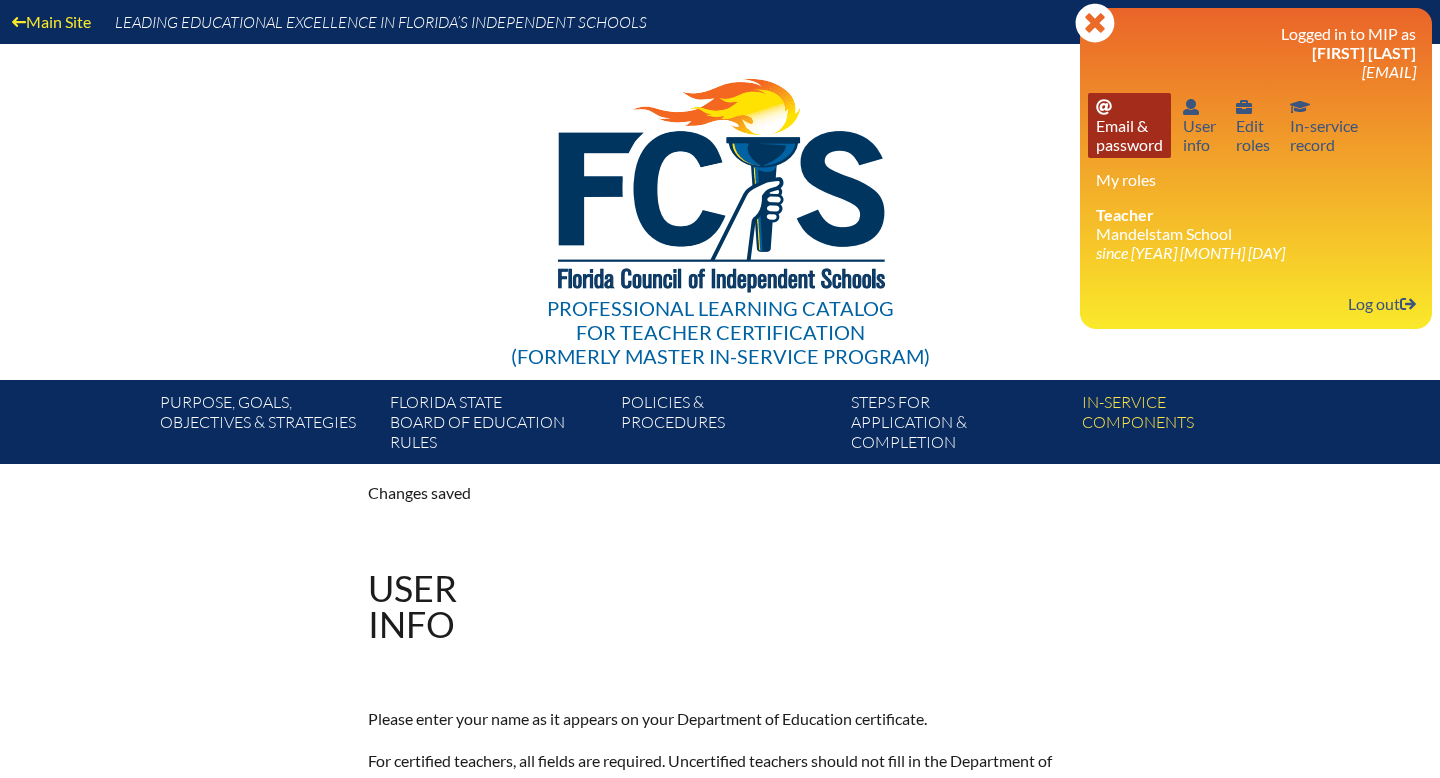 click on "Email password
Email & password" at bounding box center (1129, 125) 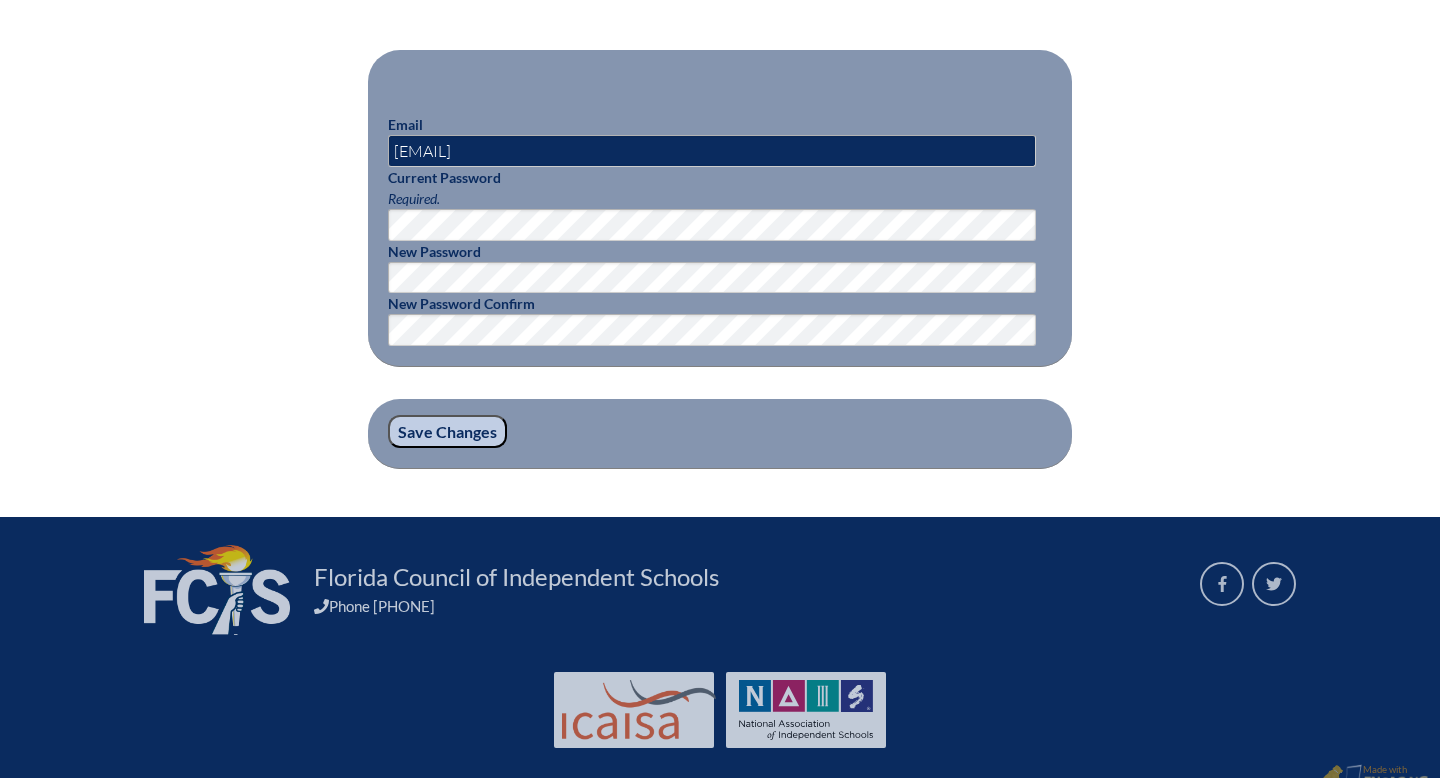 scroll, scrollTop: 602, scrollLeft: 0, axis: vertical 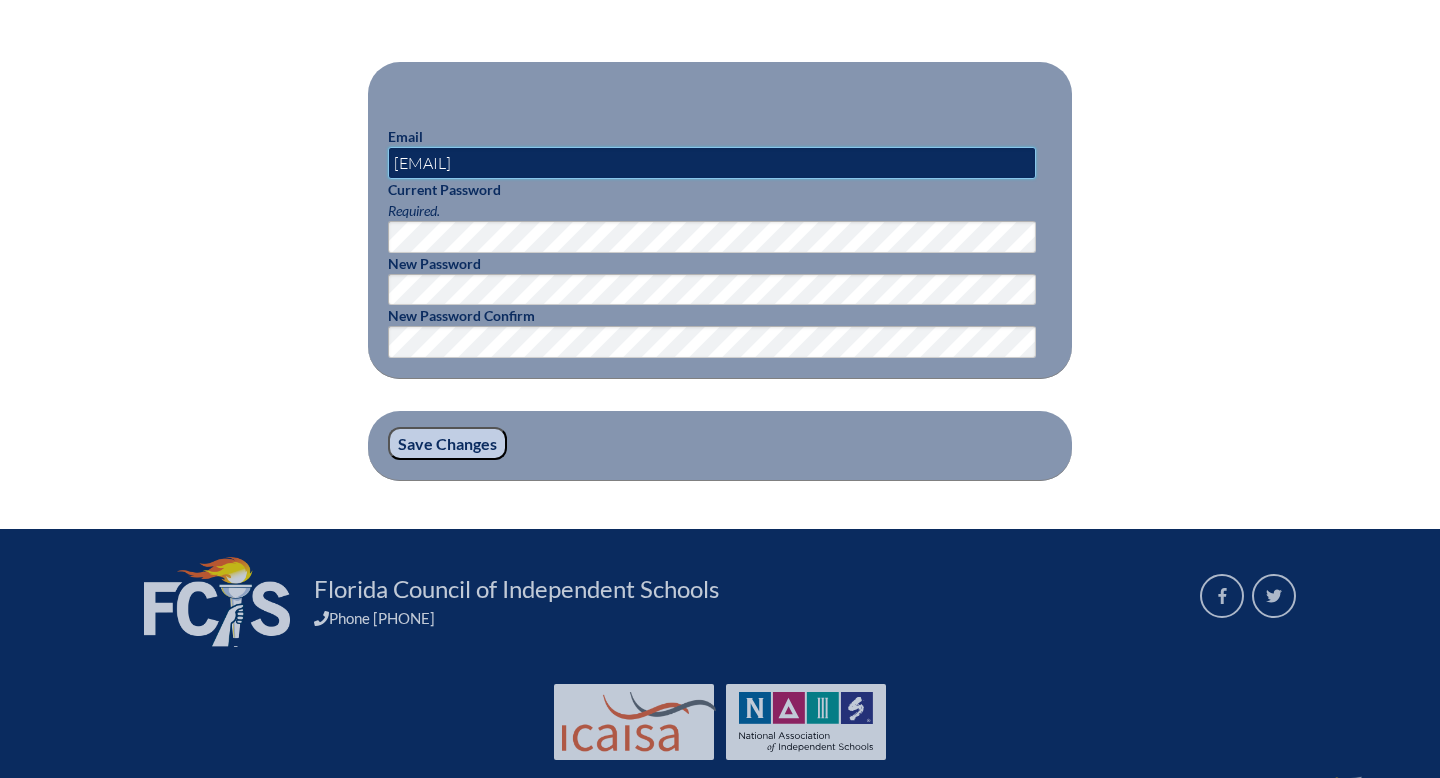 click on "[EMAIL]" at bounding box center [712, 163] 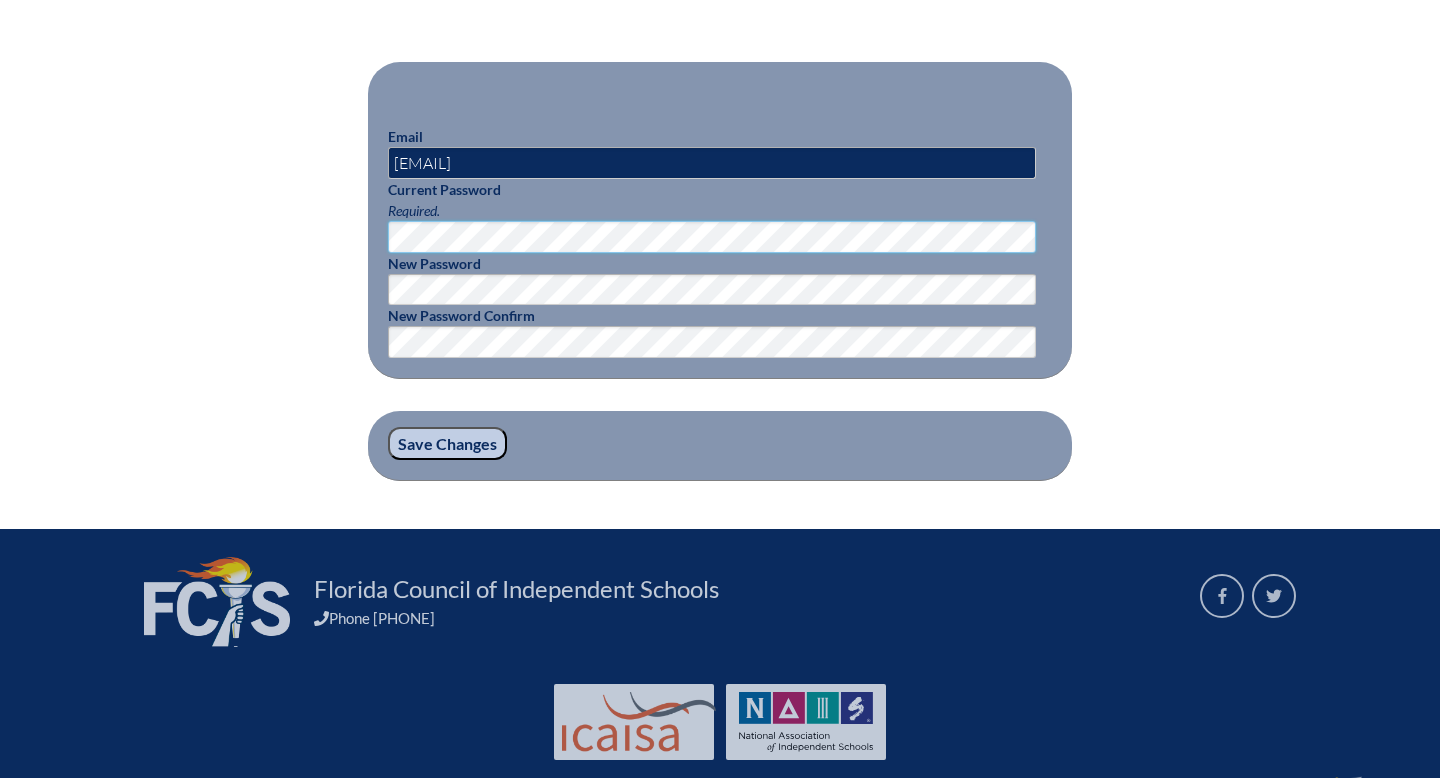 click on "Email & Password
Email
lprada@bellsouth.net
Current Password
Required.
New Password
New Password Confirm
Save Changes" at bounding box center [720, 203] 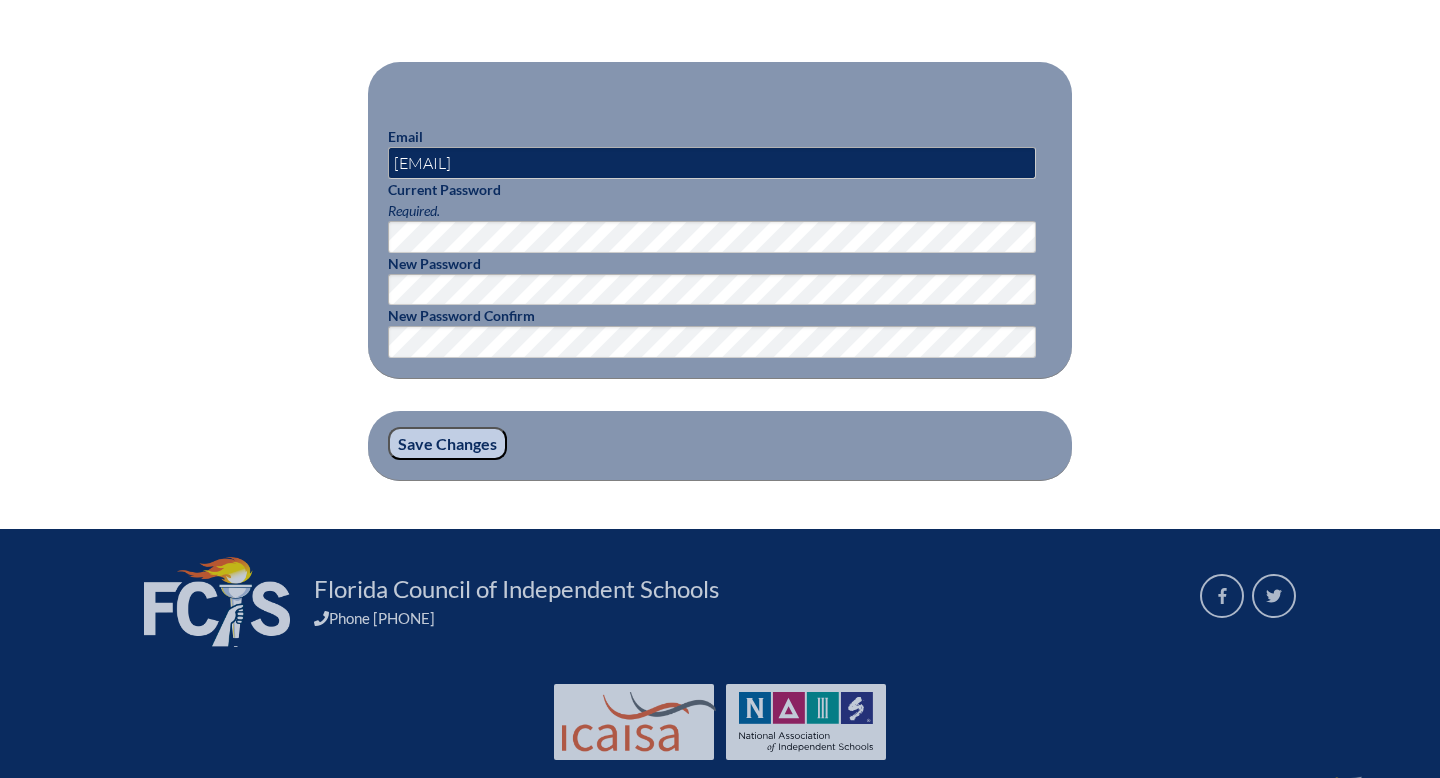 click on "Save Changes" at bounding box center [447, 444] 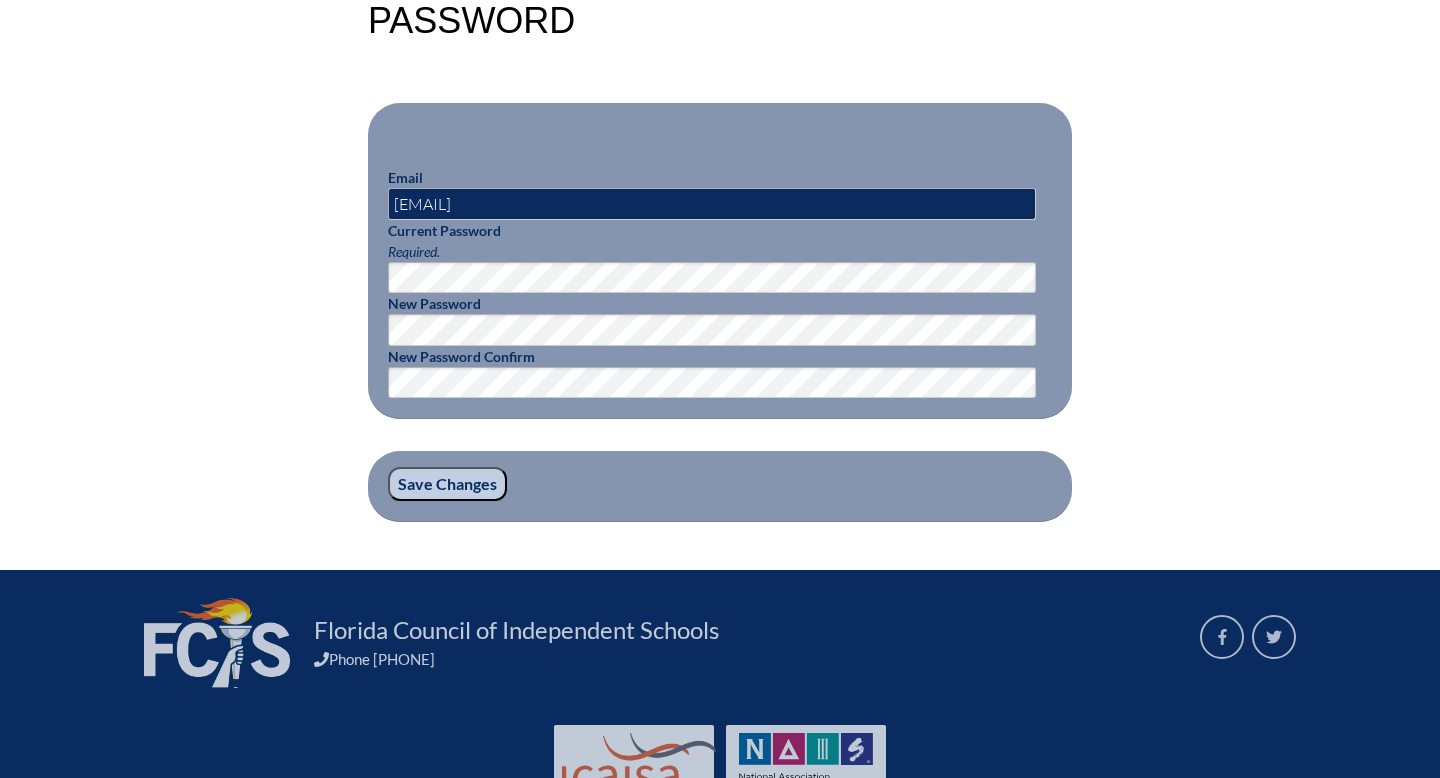 scroll, scrollTop: 680, scrollLeft: 0, axis: vertical 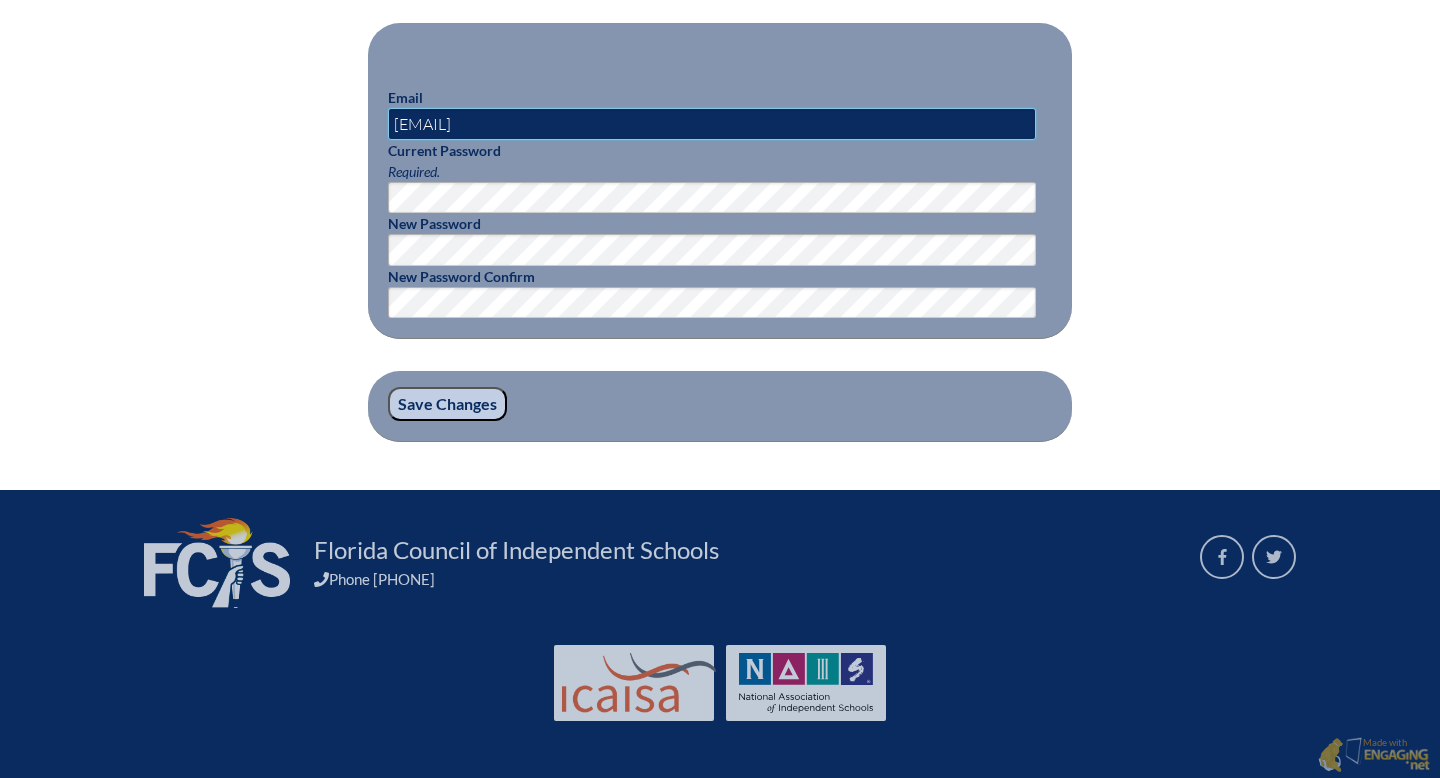 click on "[EMAIL]" at bounding box center (712, 124) 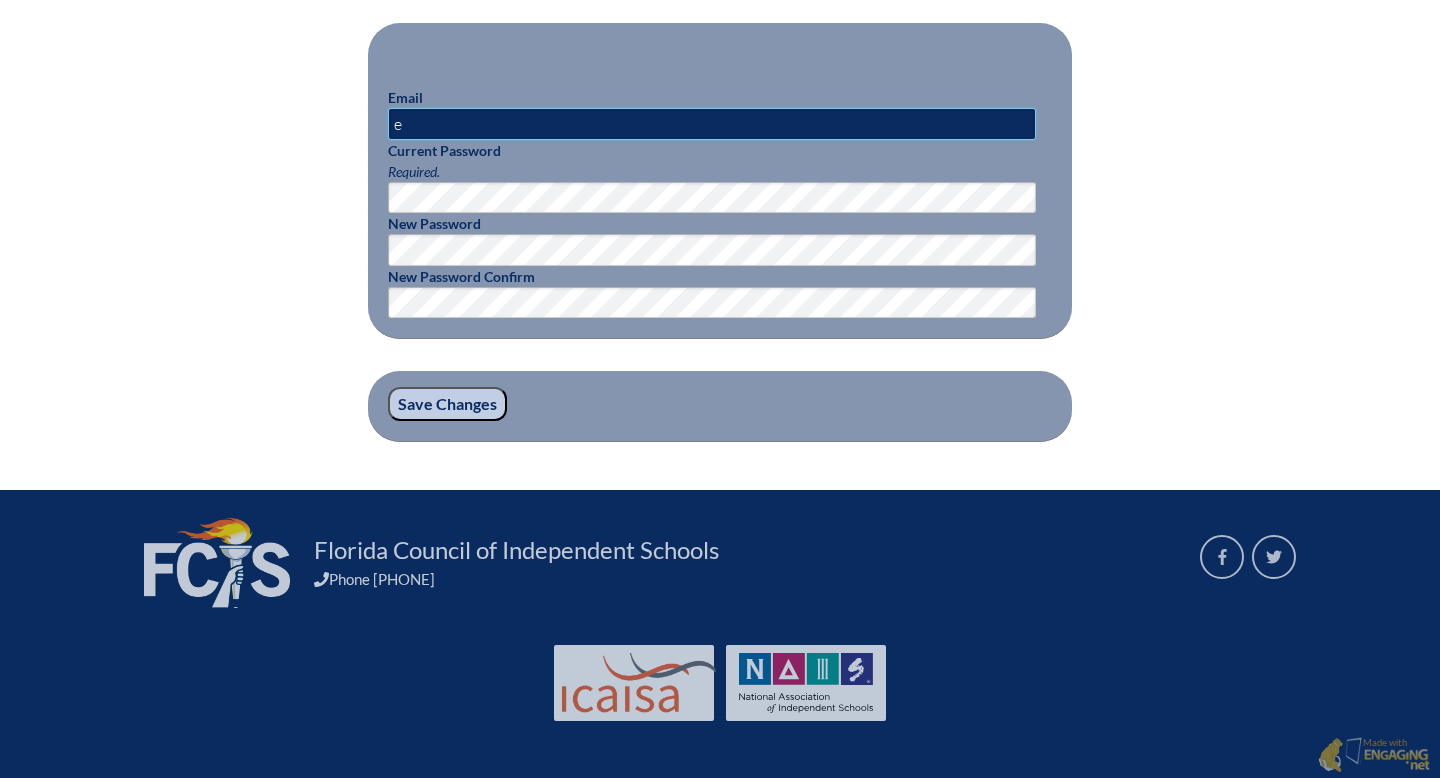 type on "[EMAIL]" 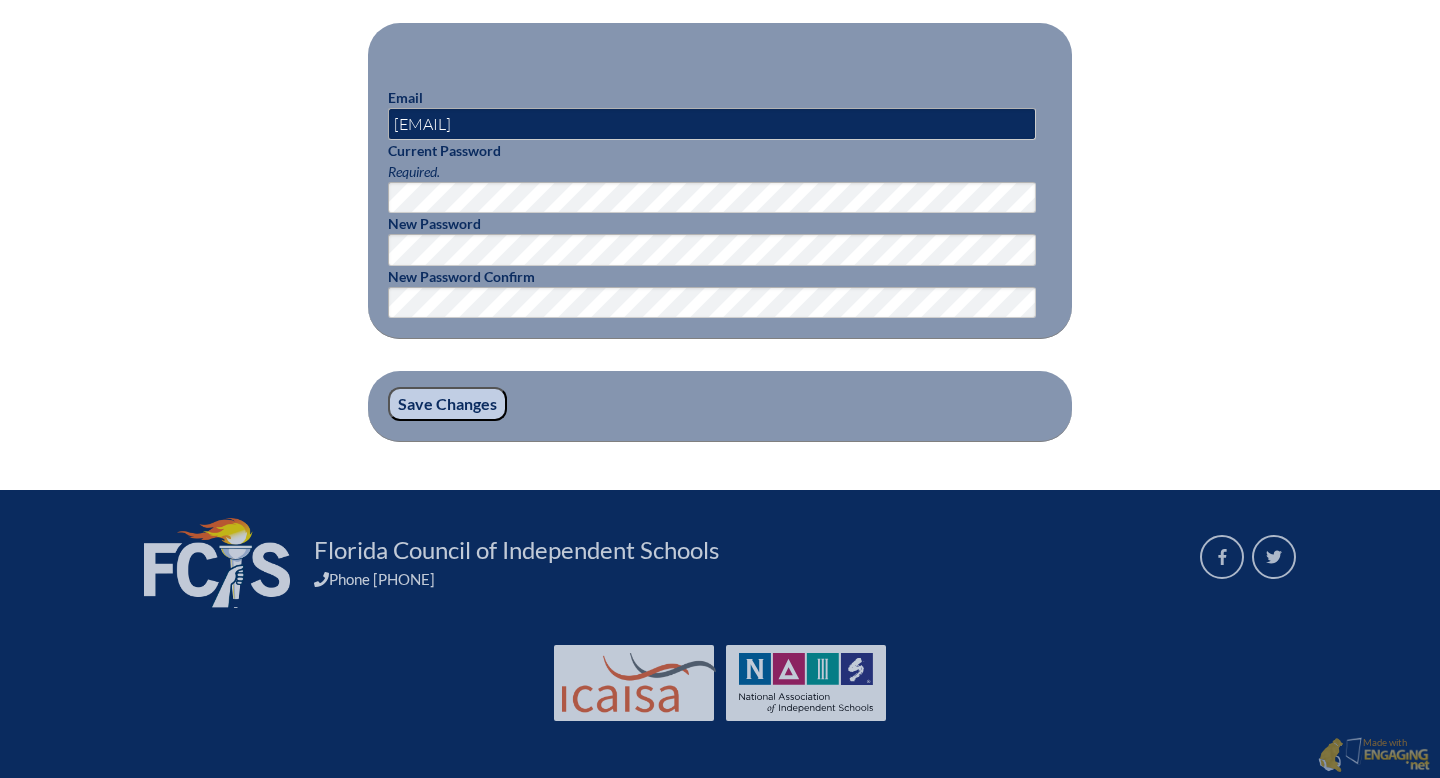 click on "Save Changes" at bounding box center (447, 404) 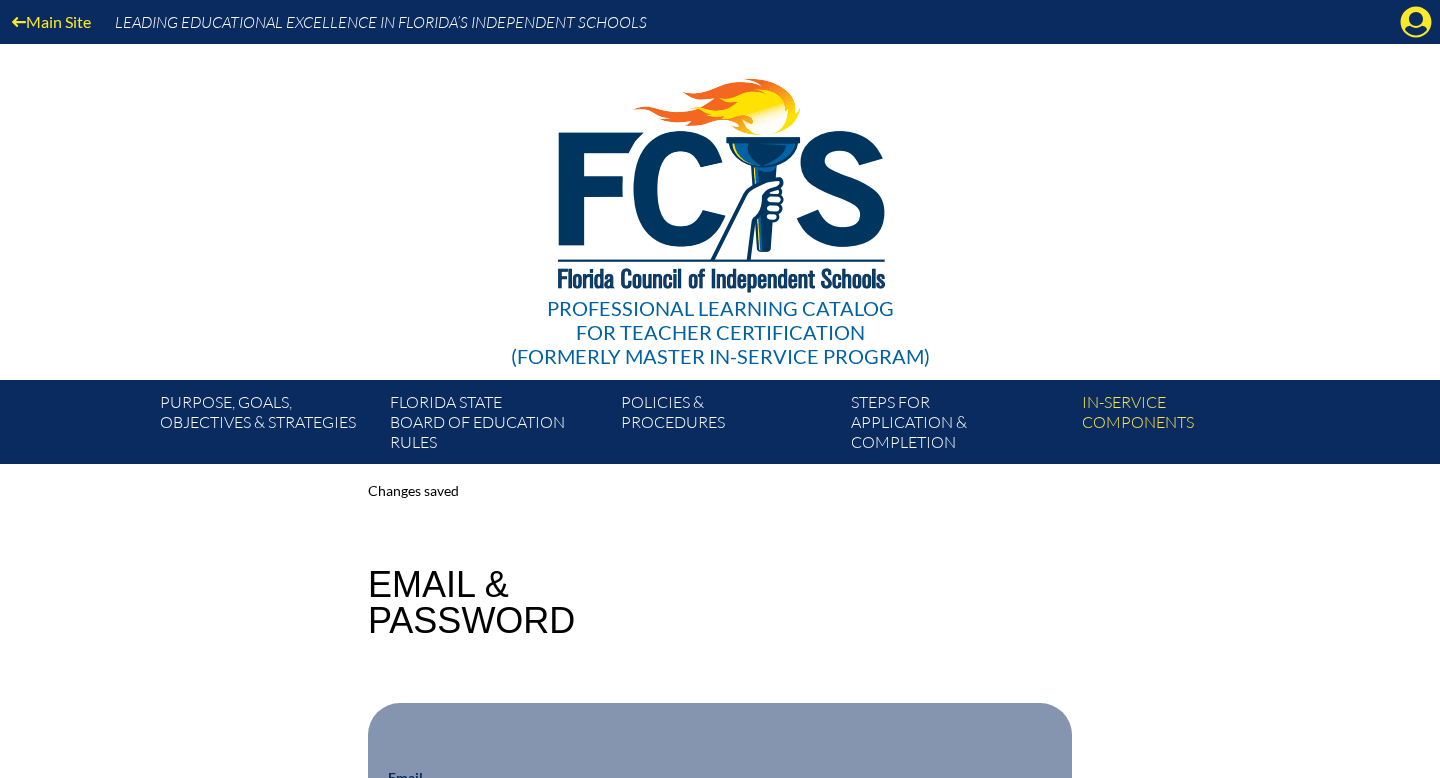 scroll, scrollTop: 0, scrollLeft: 0, axis: both 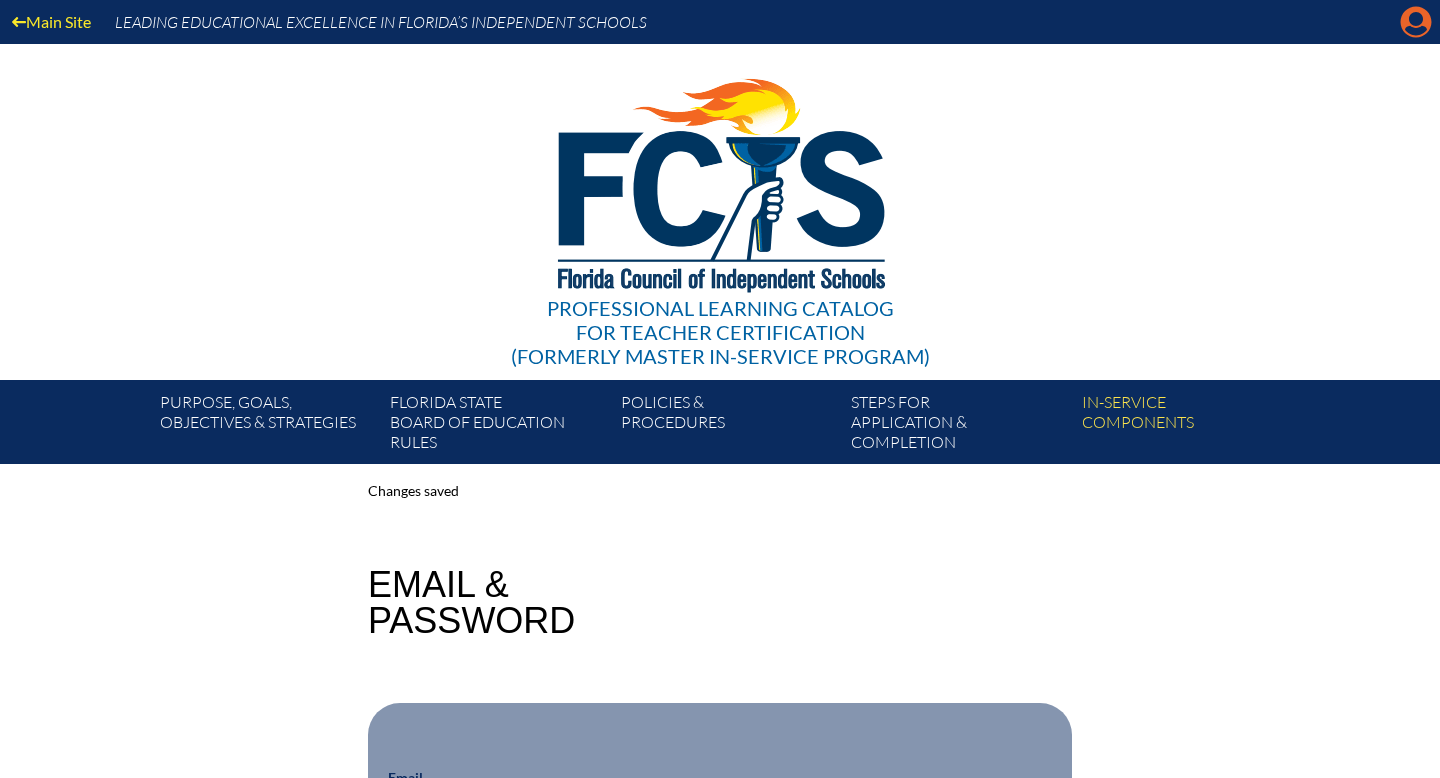 click on "Manage account" 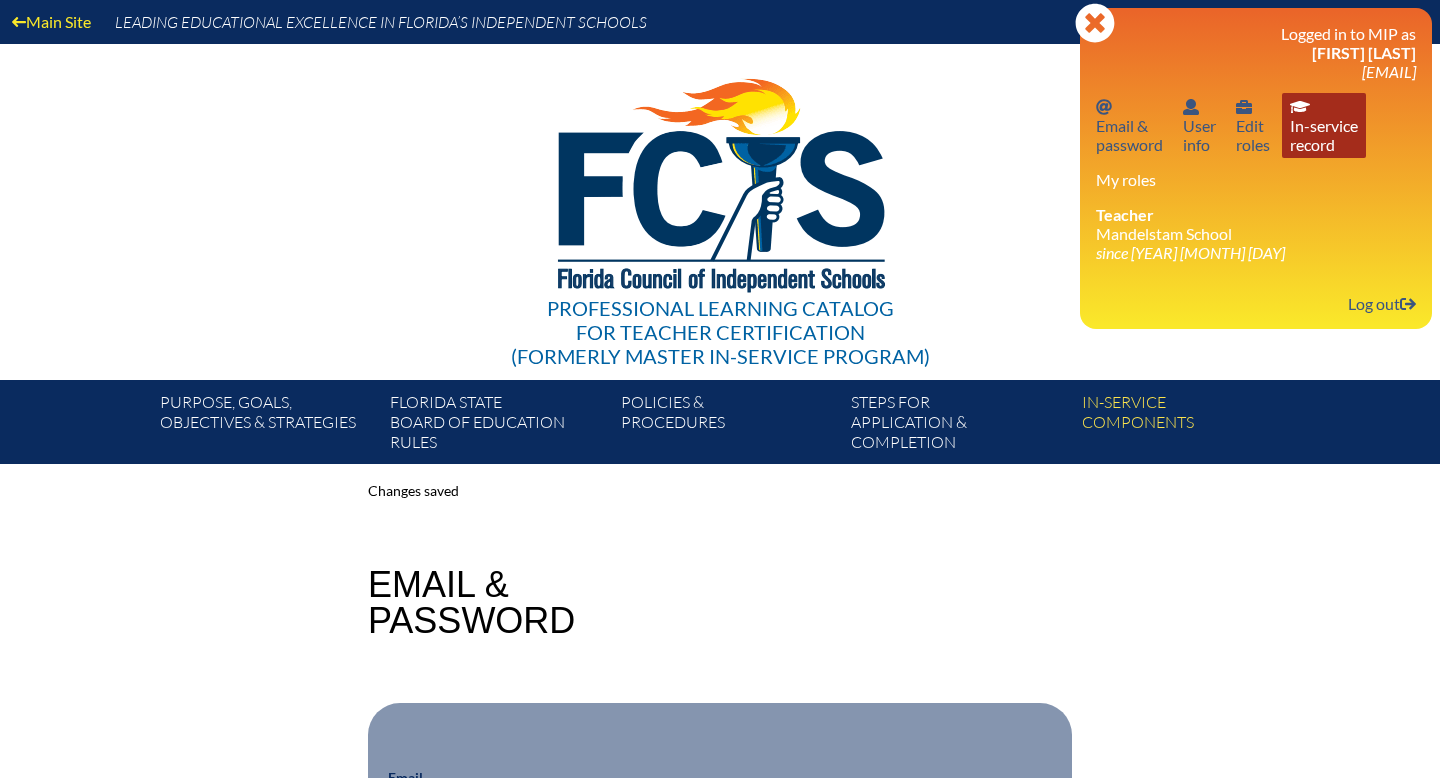 click on "In-service record
In-service record" at bounding box center [1324, 125] 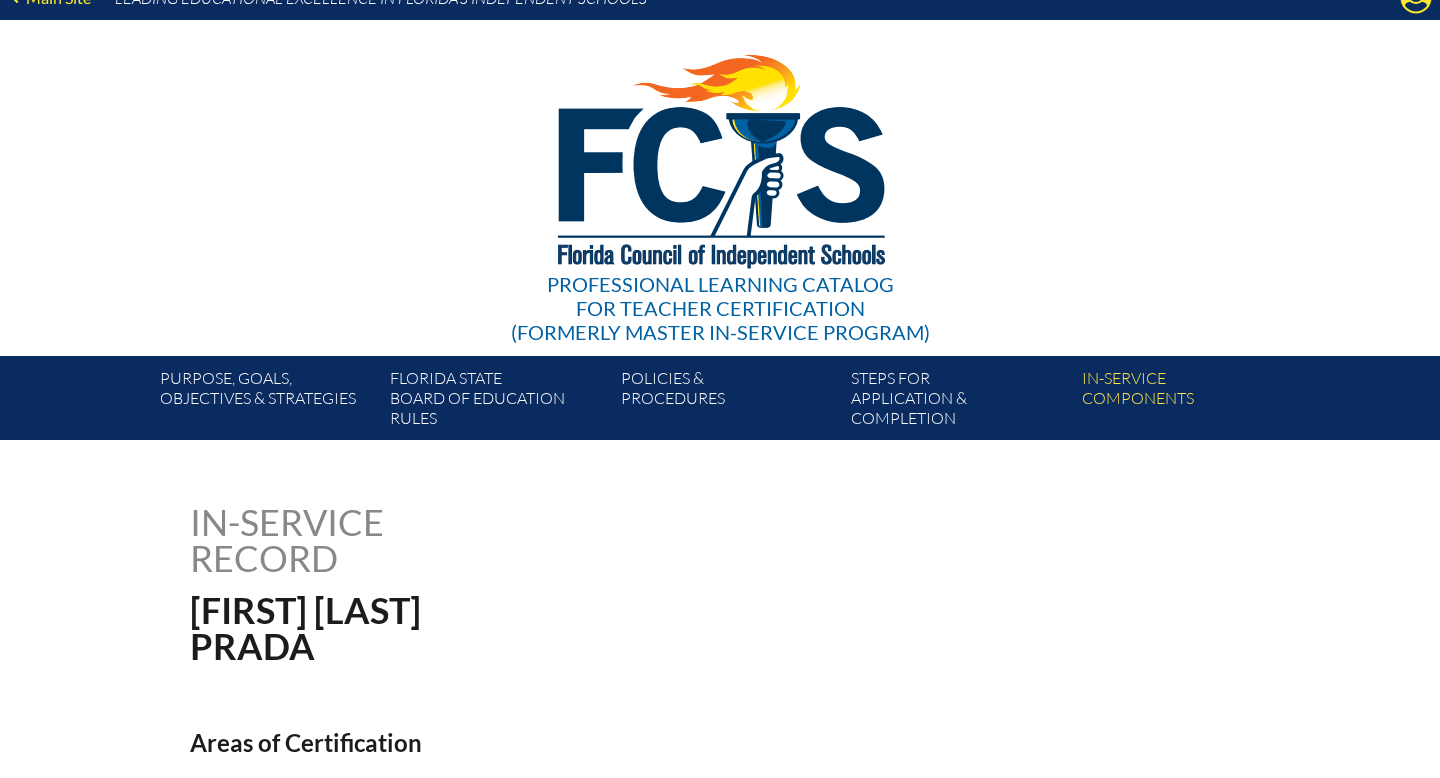 scroll, scrollTop: 0, scrollLeft: 0, axis: both 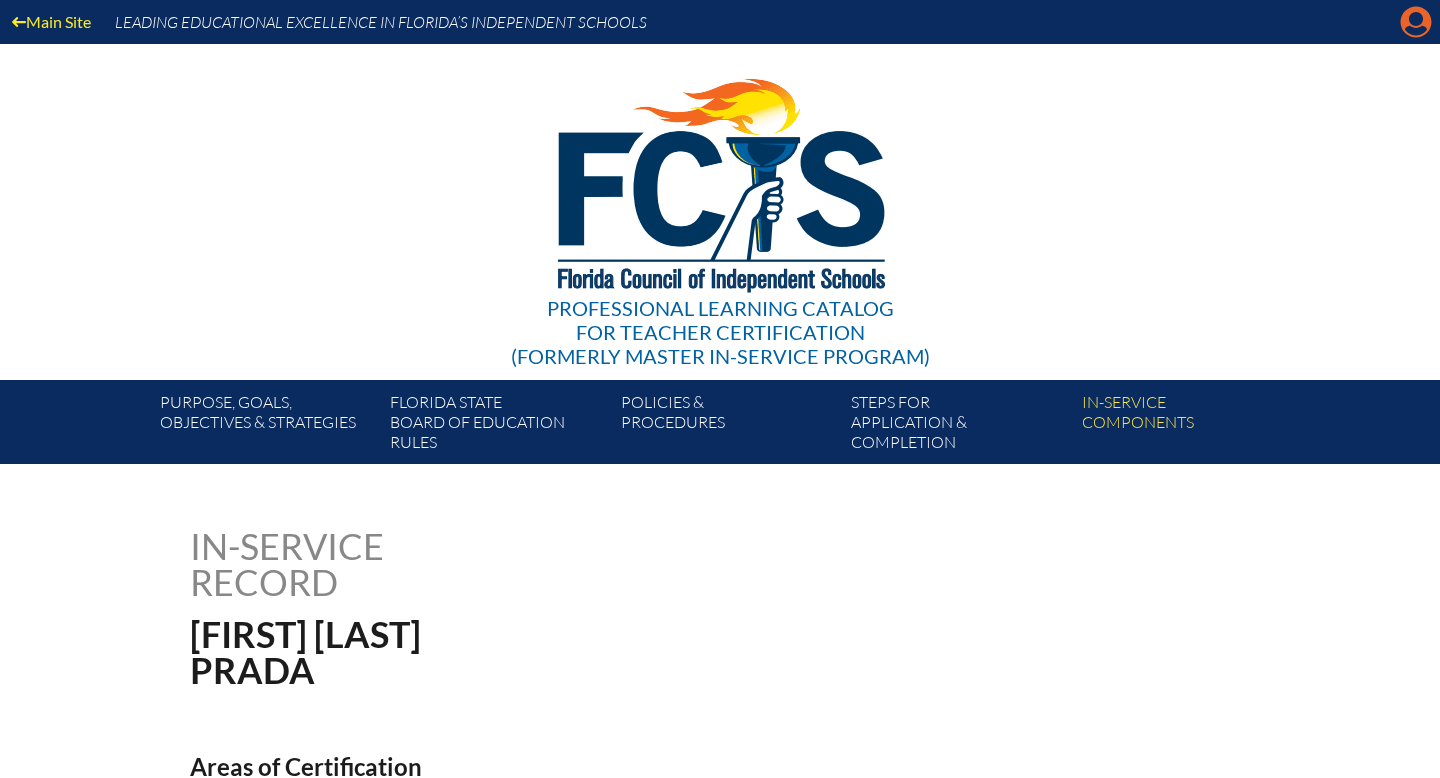 click on "Manage account" 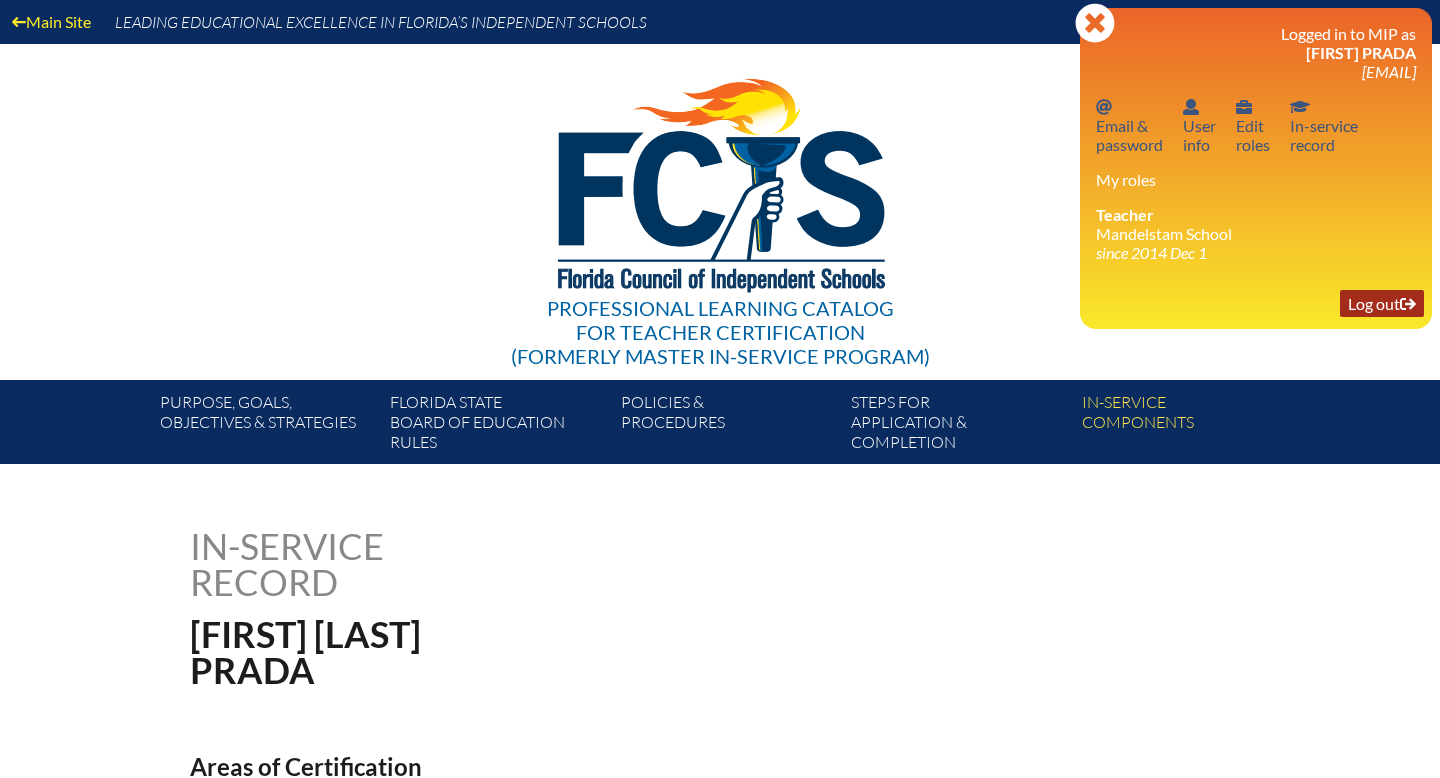 click on "Log out
Log out" at bounding box center (1382, 303) 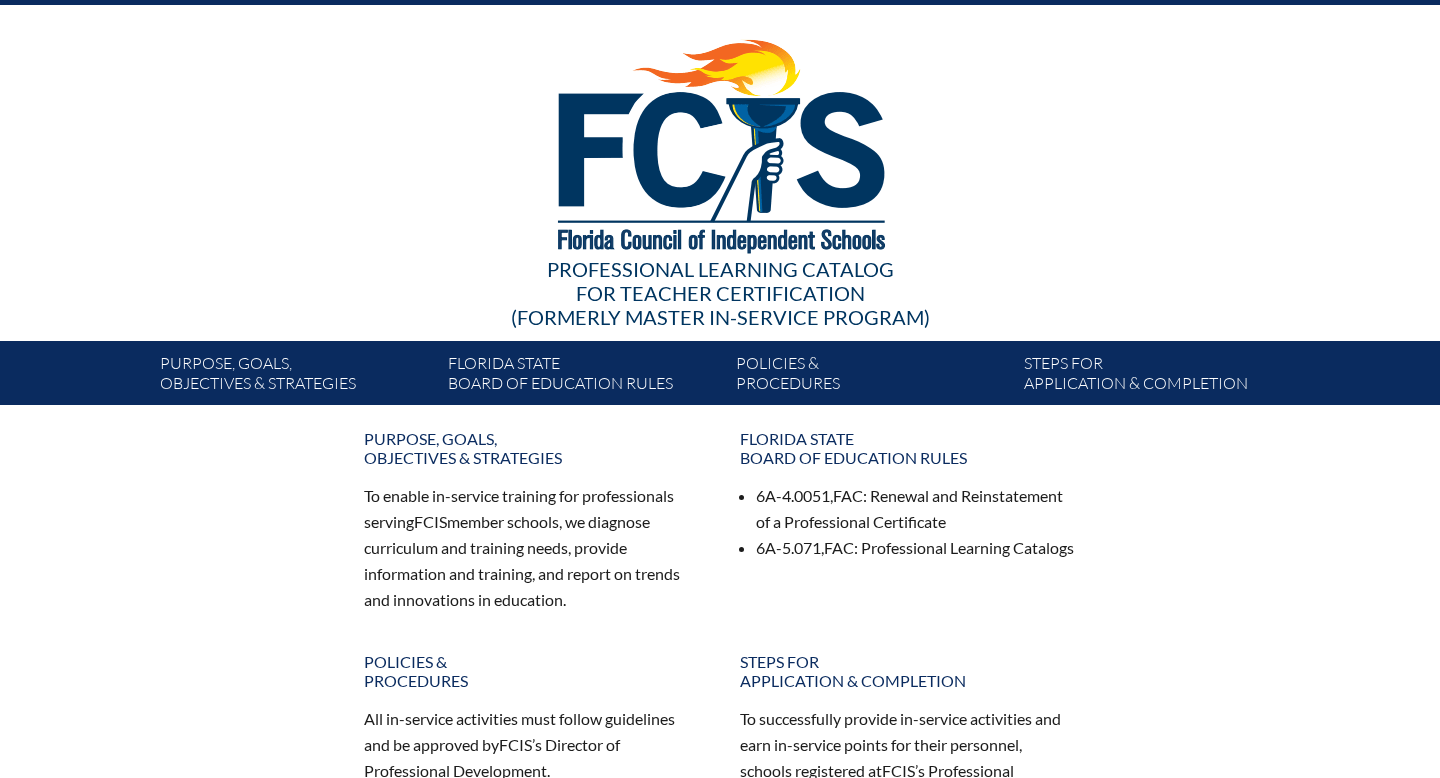 scroll, scrollTop: 0, scrollLeft: 0, axis: both 